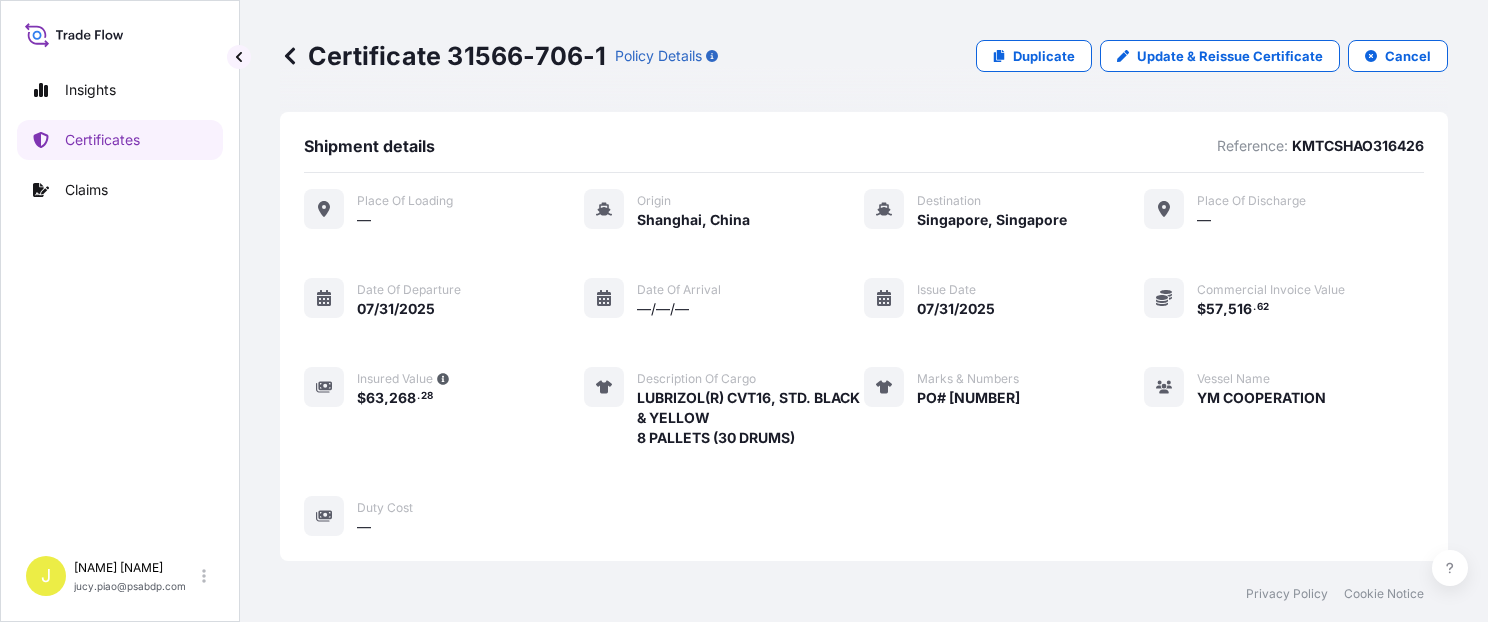 scroll, scrollTop: 0, scrollLeft: 0, axis: both 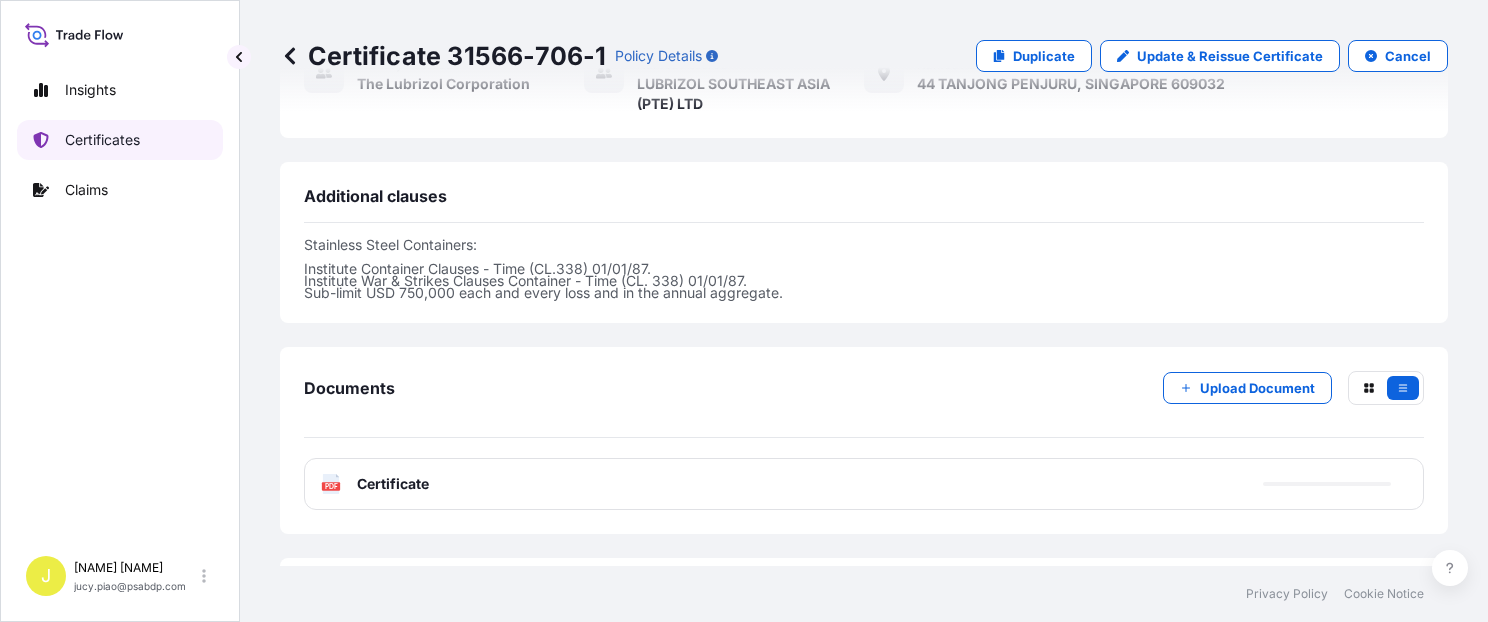 click on "Certificates" at bounding box center [120, 140] 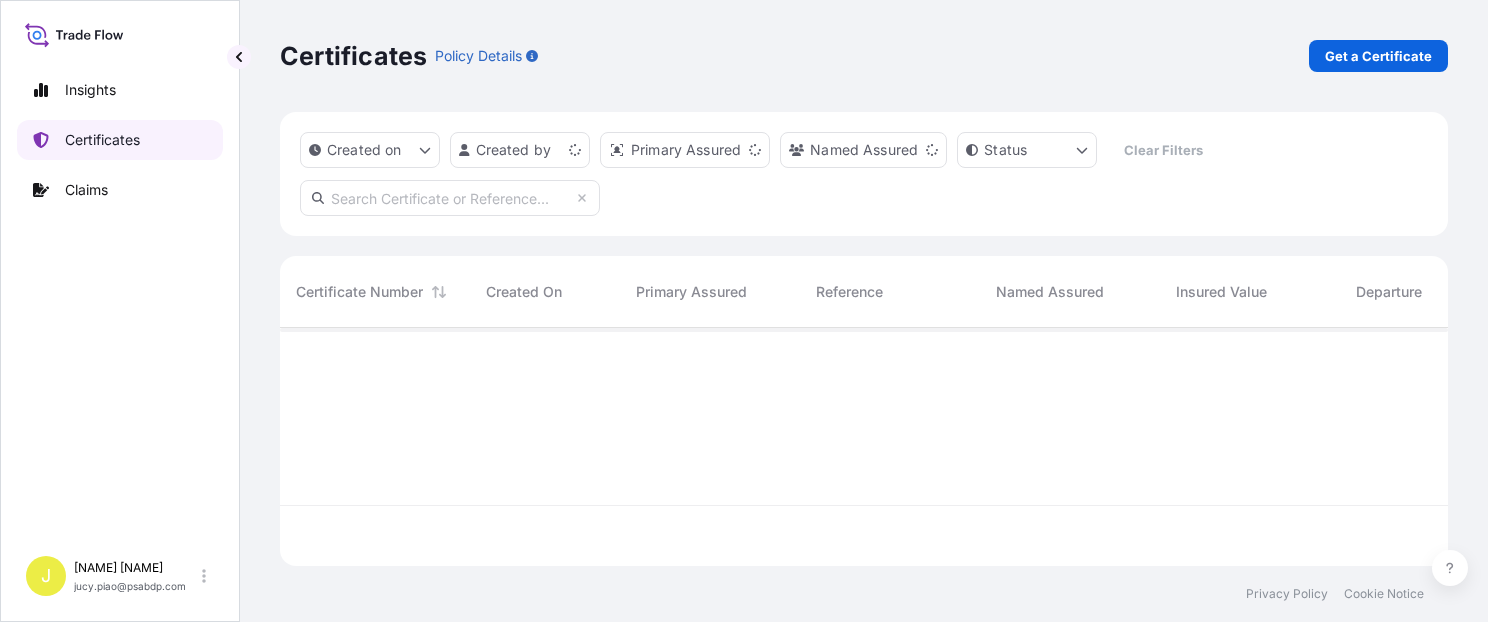 scroll, scrollTop: 16, scrollLeft: 16, axis: both 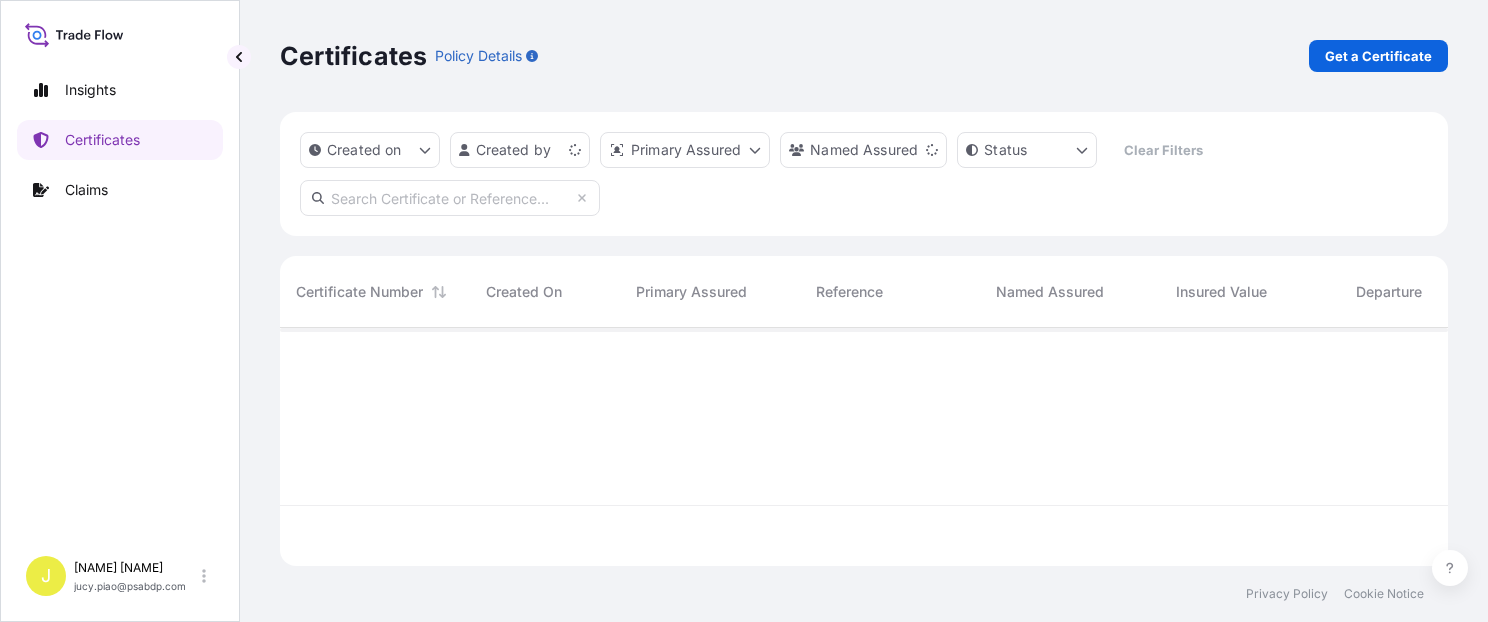 click on "Get a Certificate" at bounding box center [1378, 56] 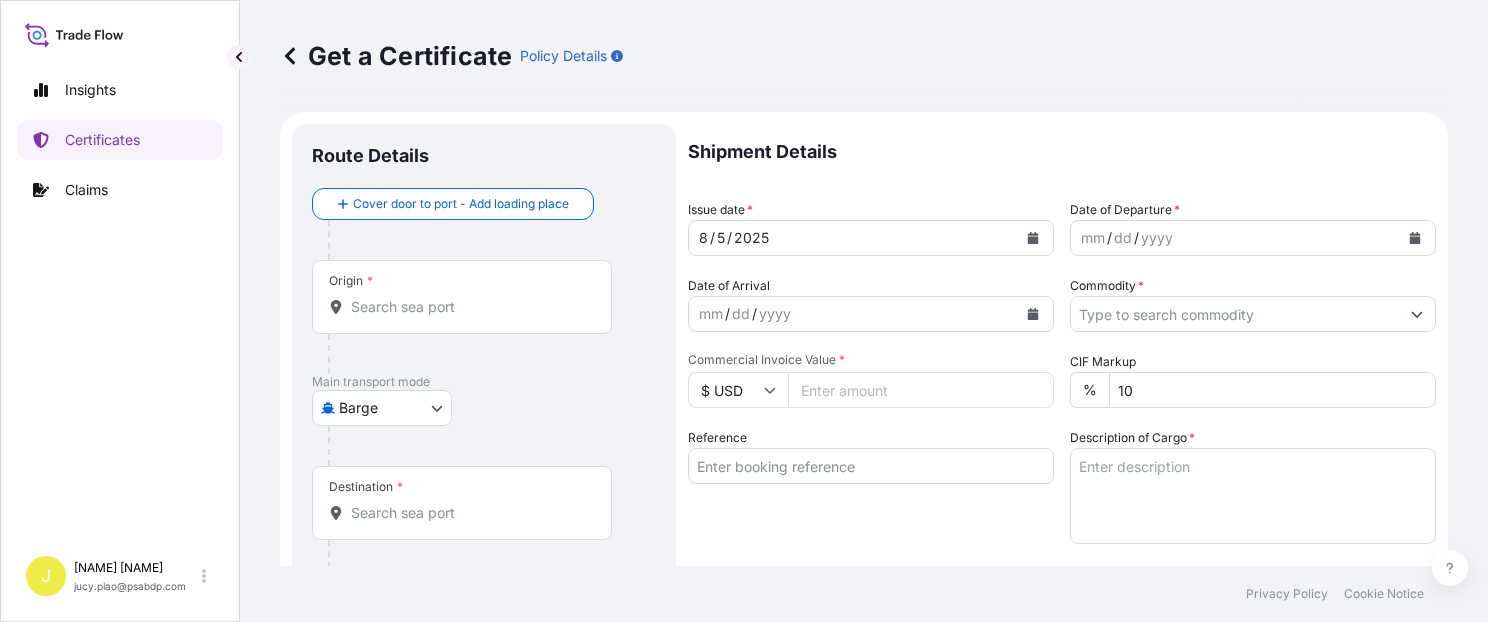 click on "Insights Certificates Claims J Jucy   [NAME] [NAME] [EMAIL] Get a Certificate Policy Details Route Details   Cover door to port - Add loading place Place of loading Road / Inland Road / Inland Origin * Main transport mode Barge Air Barge Road Ocean Vessel Rail Barge in Tow Destination * Cover port to door - Add place of discharge Road / Inland Road / Inland Place of Discharge Shipment Details Issue date * 8 / 5 / 2025 Date of Departure * mm / dd / yyyy Date of Arrival mm / dd / yyyy Commodity * Packing Category Commercial Invoice Value    * $ USD CIF Markup % 10 Reference Description of Cargo * Vessel Name Marks & Numbers Duty Cost   $ USD Letter of Credit This shipment has a letter of credit Letter of credit * Letter of credit may not exceed 12000 characters Assured Details Primary Assured * Select a primary assured The Lubrizol Corporation Named Assured Named Assured Address Create Certificate Privacy Policy Cookie Notice
0 Selected Date: August 5, 2025" at bounding box center [744, 311] 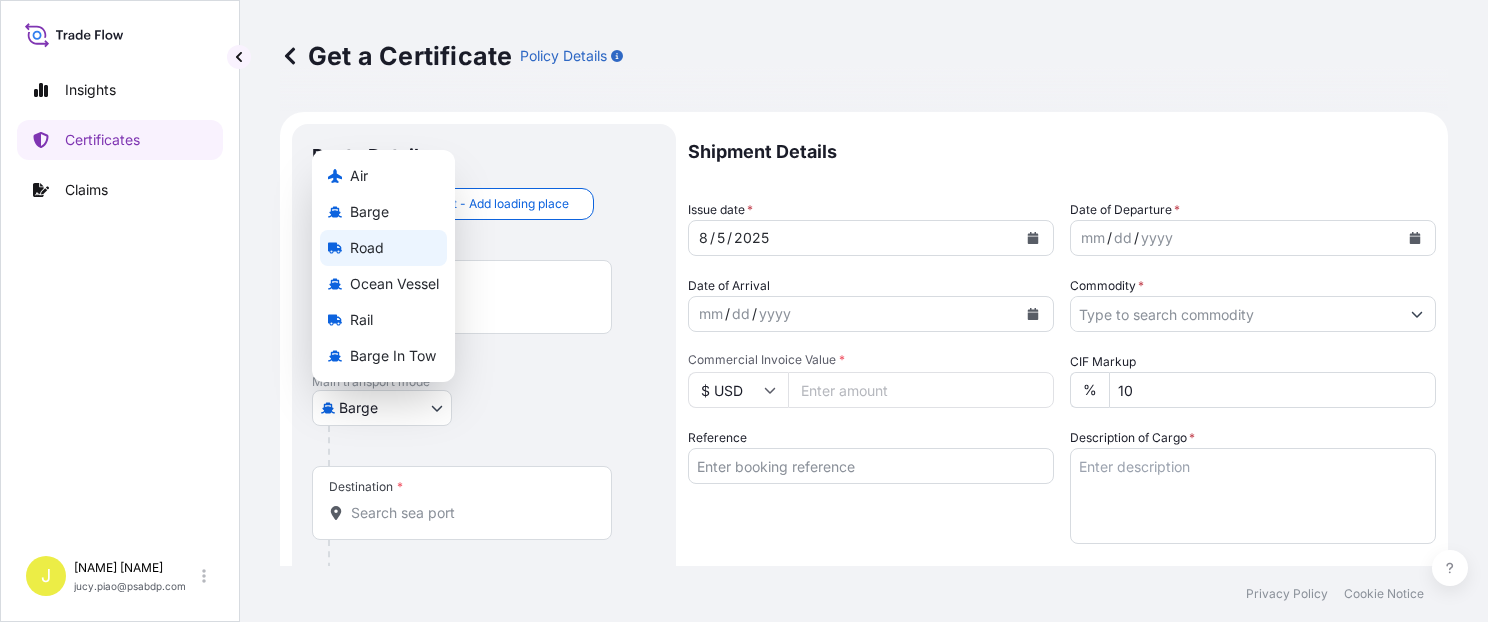 click on "Road" at bounding box center [383, 248] 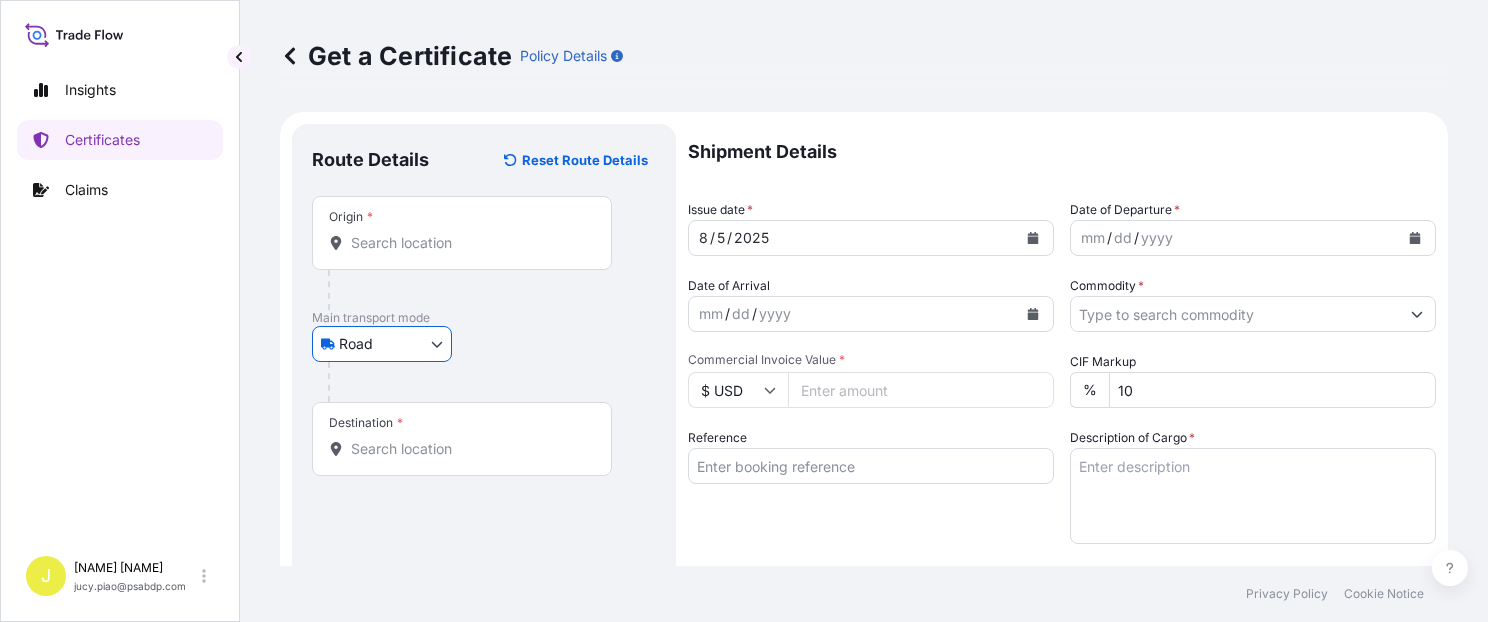click at bounding box center [492, 382] 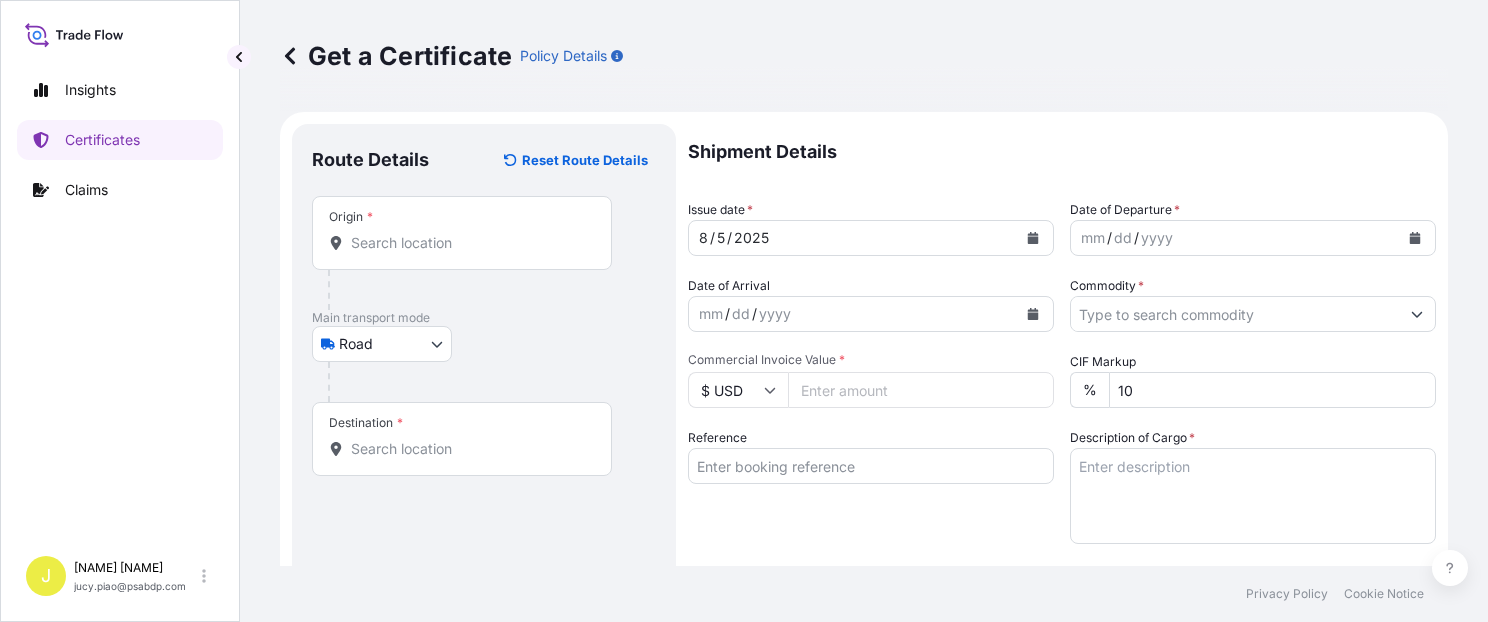 click on "Insights Certificates Claims J Jucy   [NAME] [NAME] [EMAIL] Get a Certificate Policy Details Route Details Reset Route Details Place of loading Road / Inland Road / Inland Origin * Main transport mode Road Air Barge Road Ocean Vessel Rail Barge in Tow Destination * Road / Inland Road / Inland Place of Discharge Shipment Details Issue date * 8 / 5 / 2025 Date of Departure * mm / dd / yyyy Date of Arrival mm / dd / yyyy Commodity * Packing Category Commercial Invoice Value    * $ USD CIF Markup % 10 Reference Description of Cargo * Carrier Name Marks & Numbers Duty Cost   $ USD Letter of Credit This shipment has a letter of credit Letter of credit * Letter of credit may not exceed 12000 characters Assured Details Primary Assured * Select a primary assured The Lubrizol Corporation Named Assured Named Assured Address Create Certificate Privacy Policy Cookie Notice
0 Selected Date: August 5, 2025" at bounding box center [744, 311] 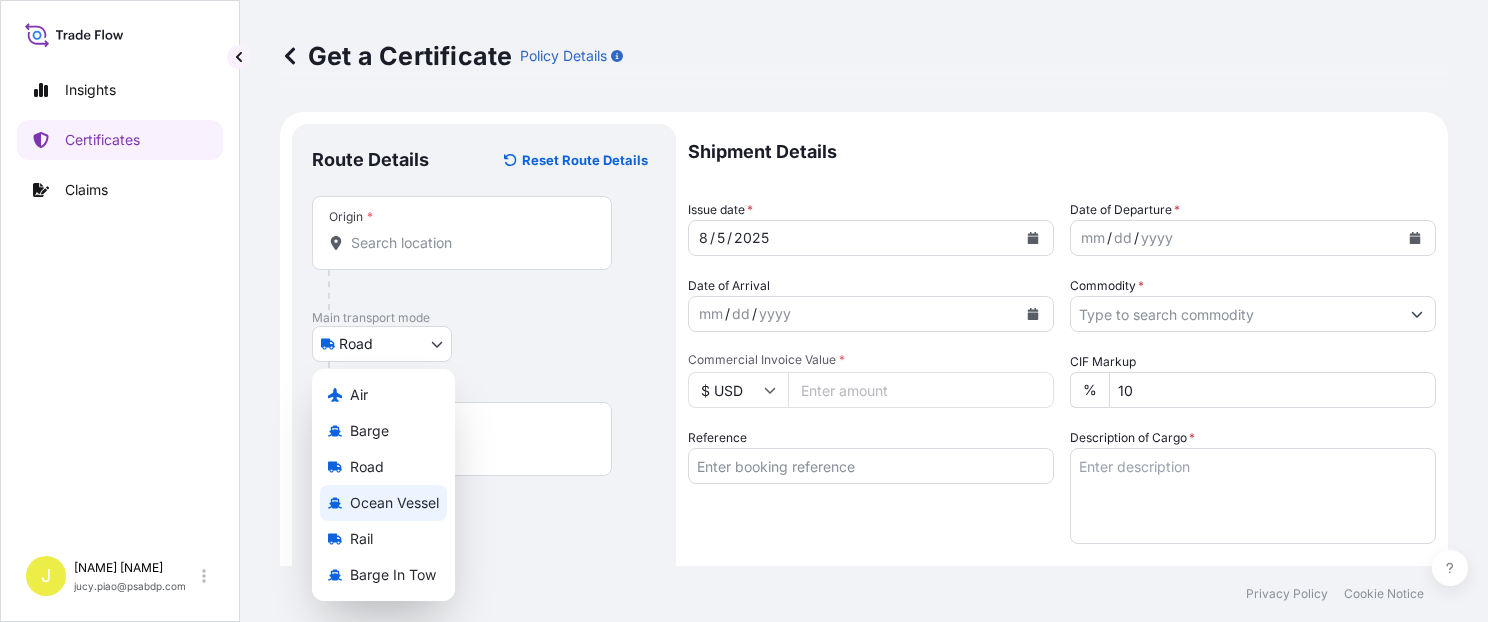 click on "Ocean Vessel" at bounding box center (394, 503) 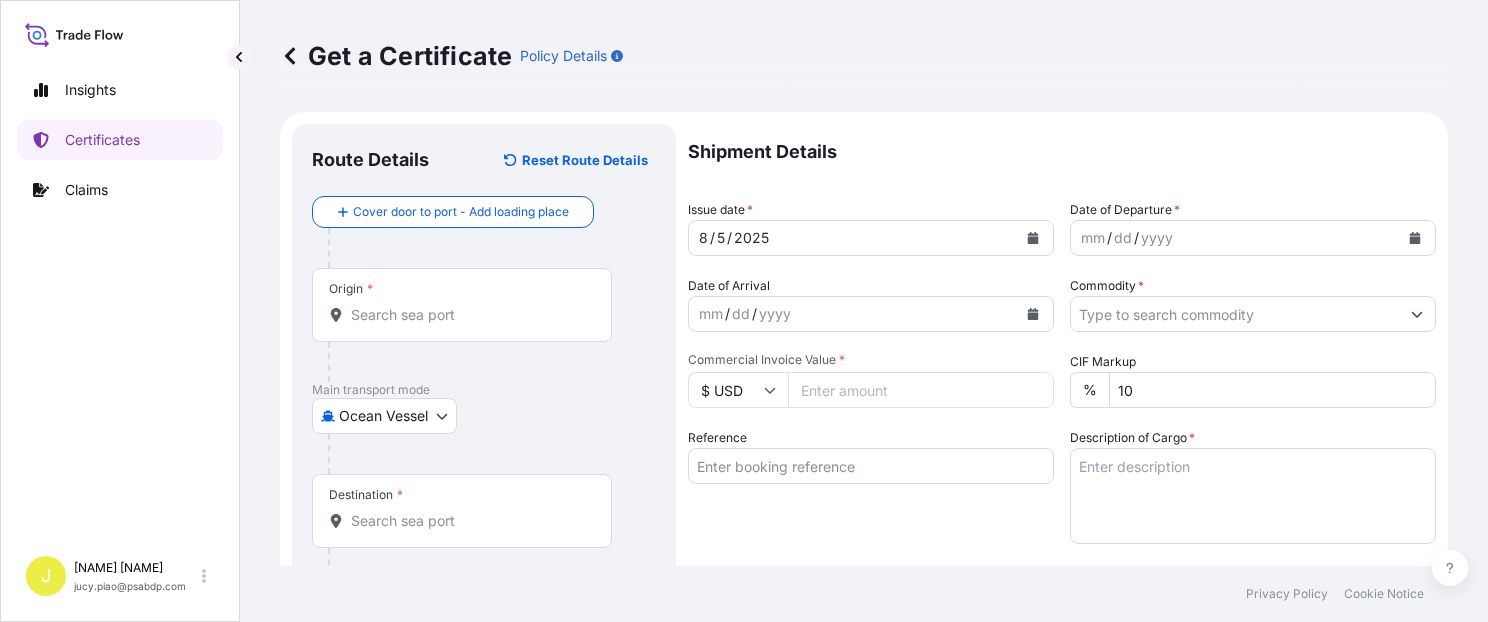 click at bounding box center [470, 362] 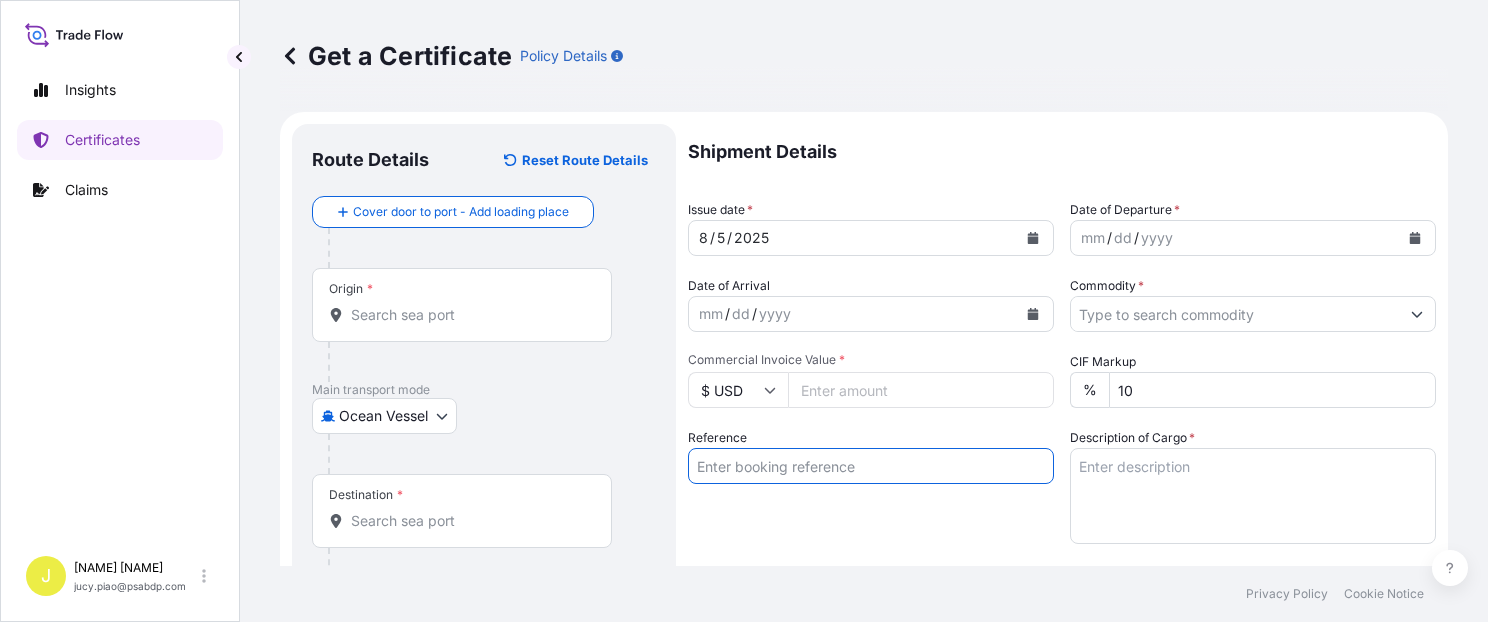 click on "Reference" at bounding box center [871, 466] 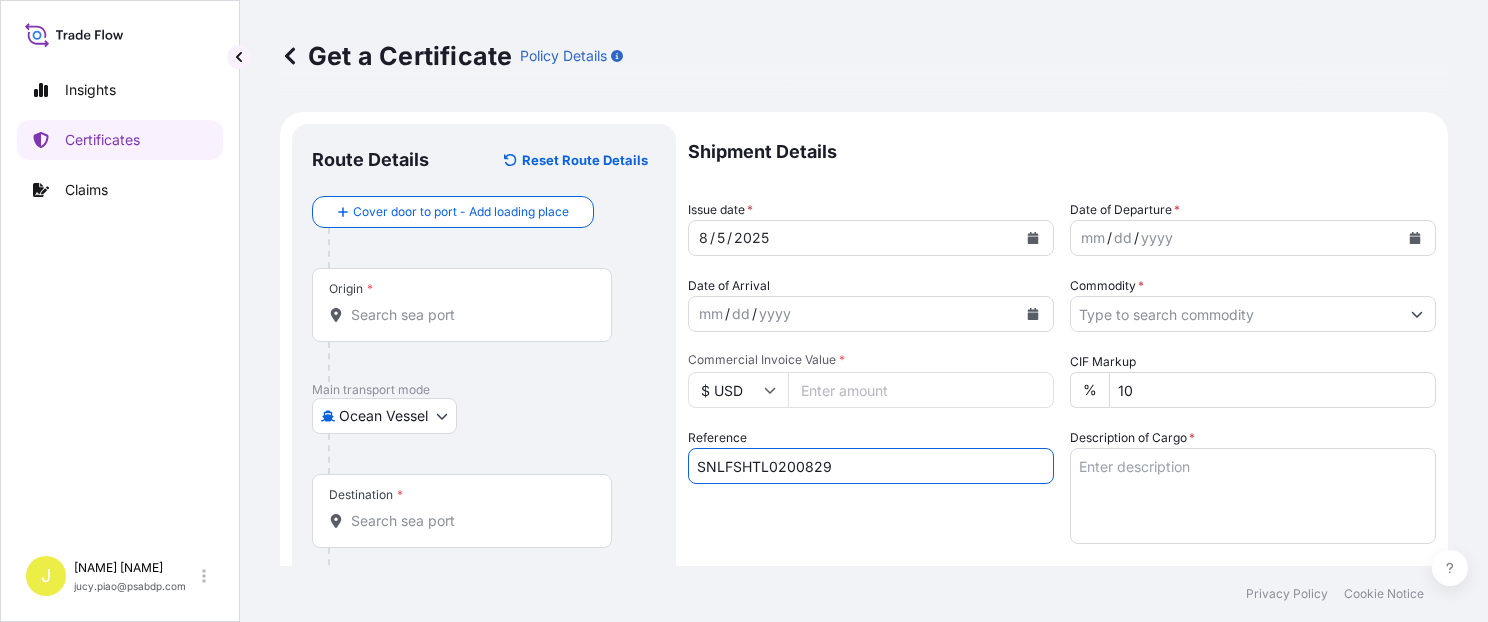 type on "SNLFSHTL0200829" 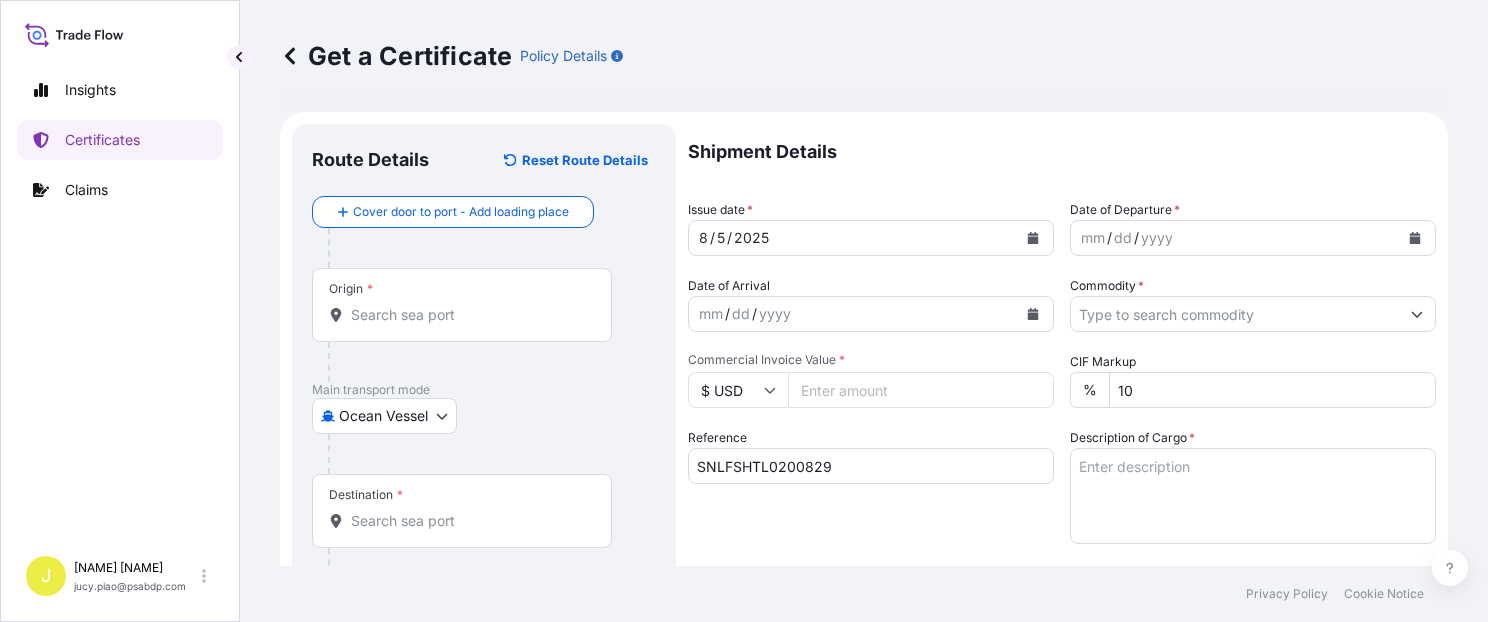 click on "Reference SNLFSHTL0200829" at bounding box center [871, 486] 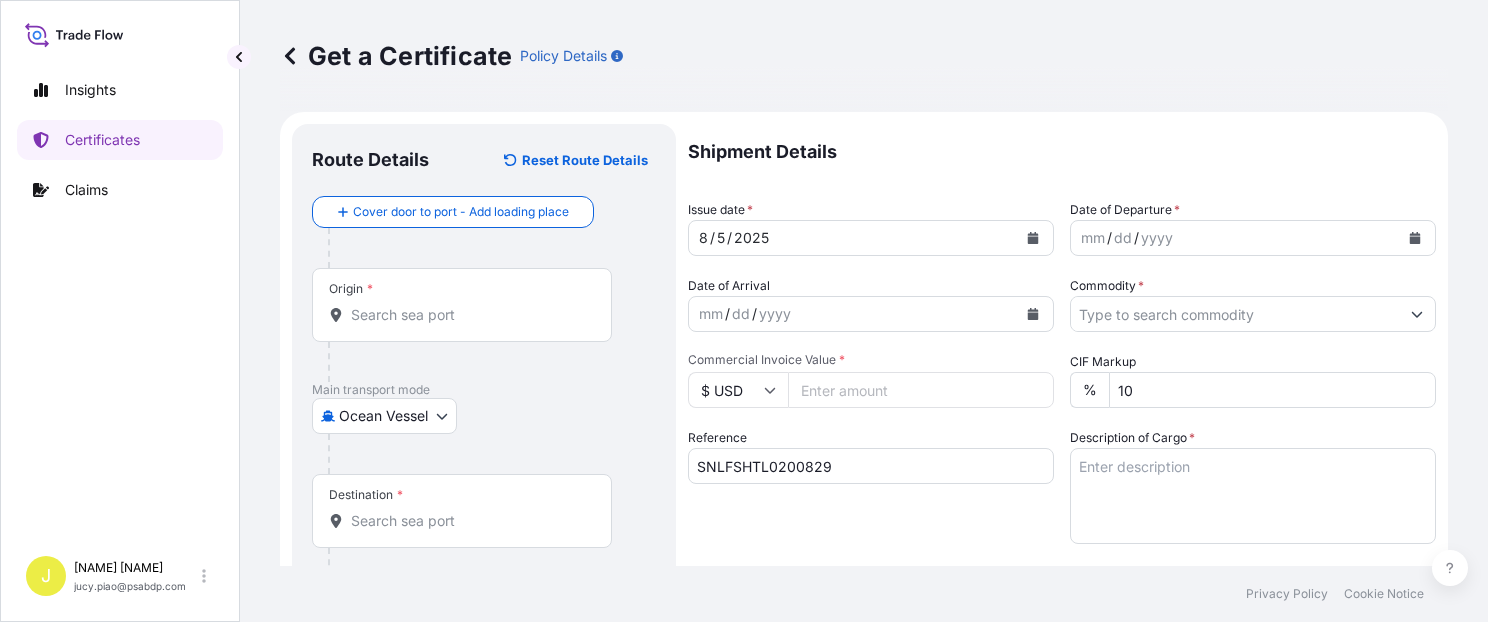 click on "Origin *" at bounding box center [469, 315] 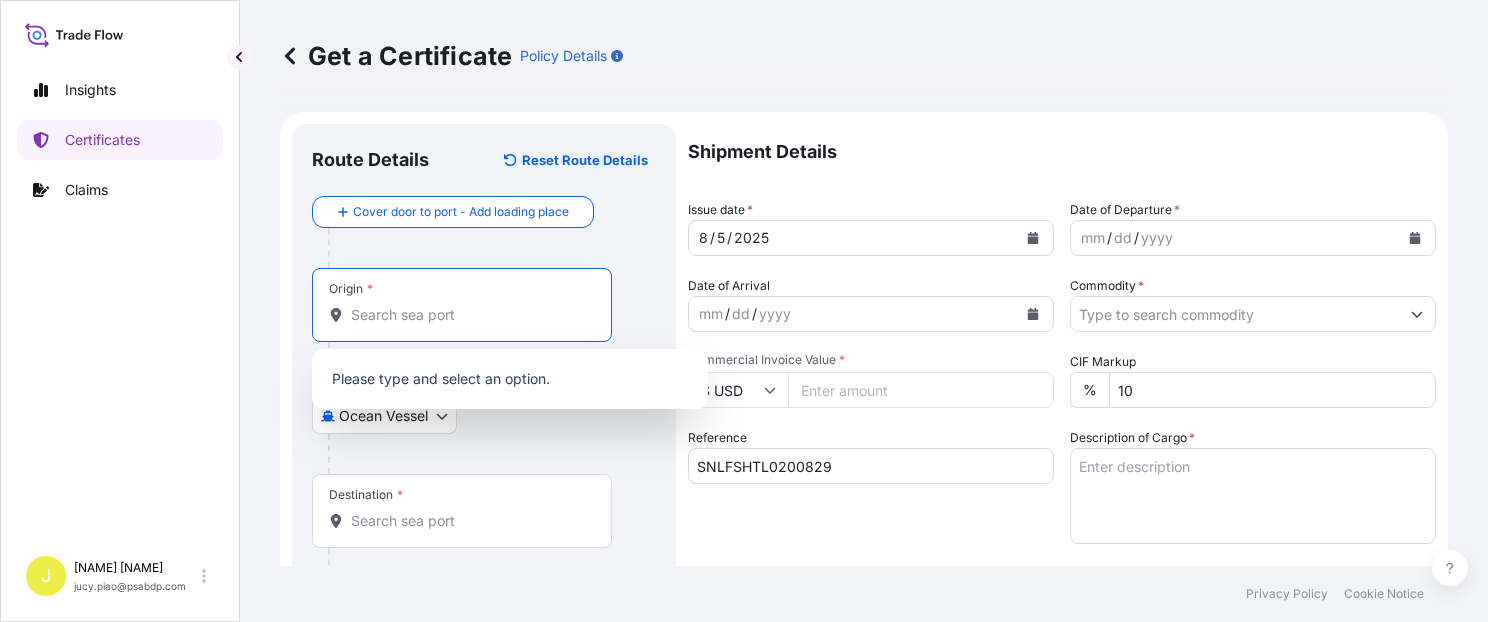 paste on "[CITY]," 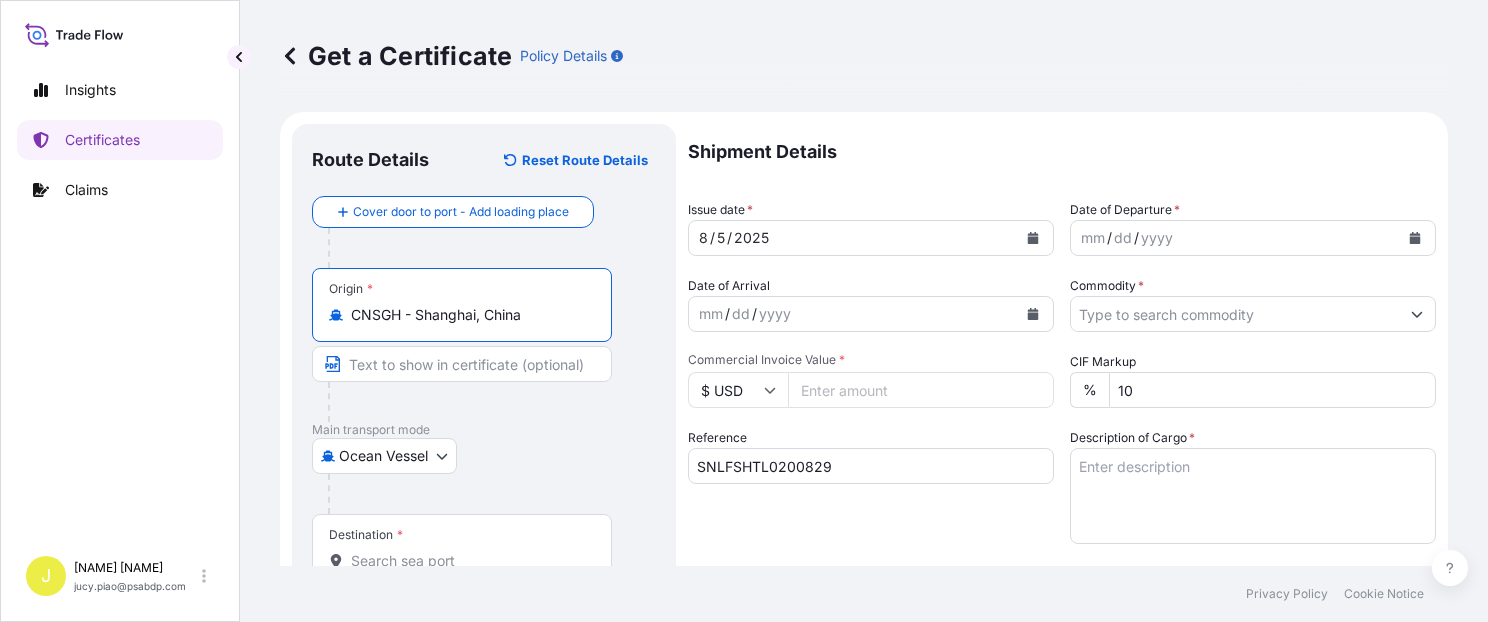 drag, startPoint x: 417, startPoint y: 318, endPoint x: 609, endPoint y: 326, distance: 192.1666 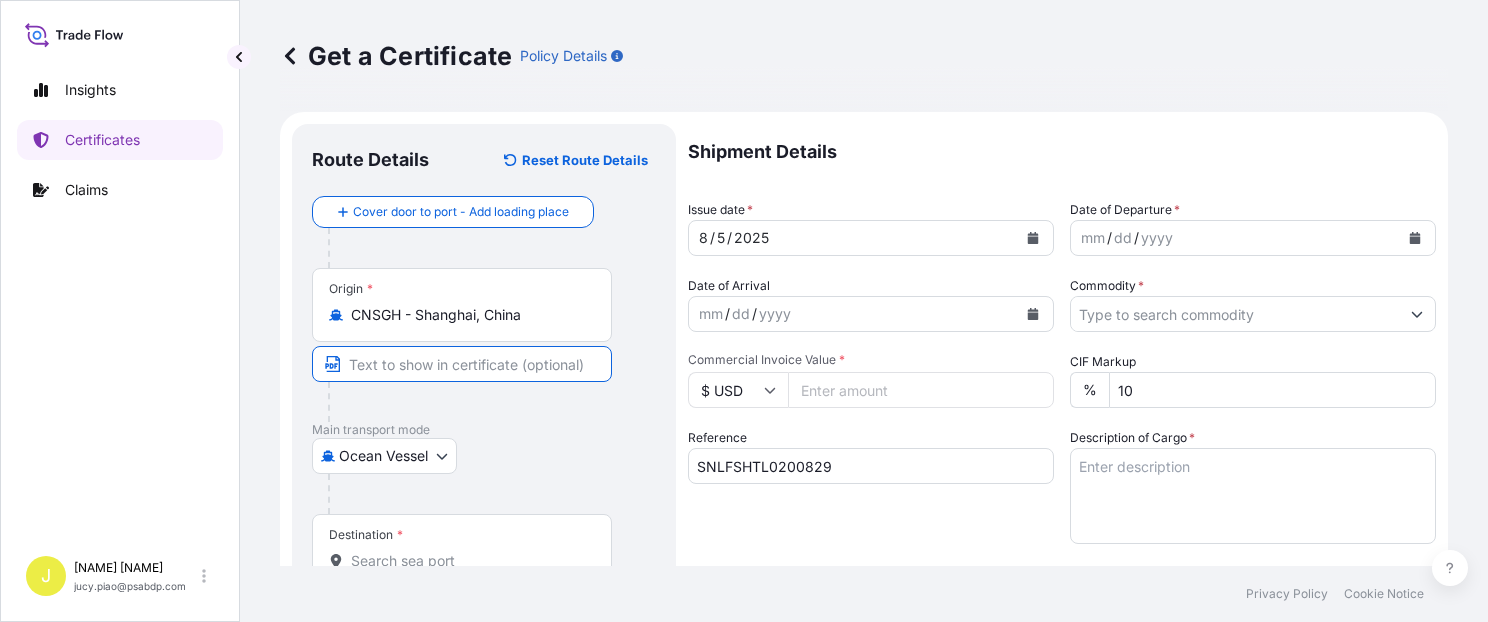 paste on "Shanghai, China" 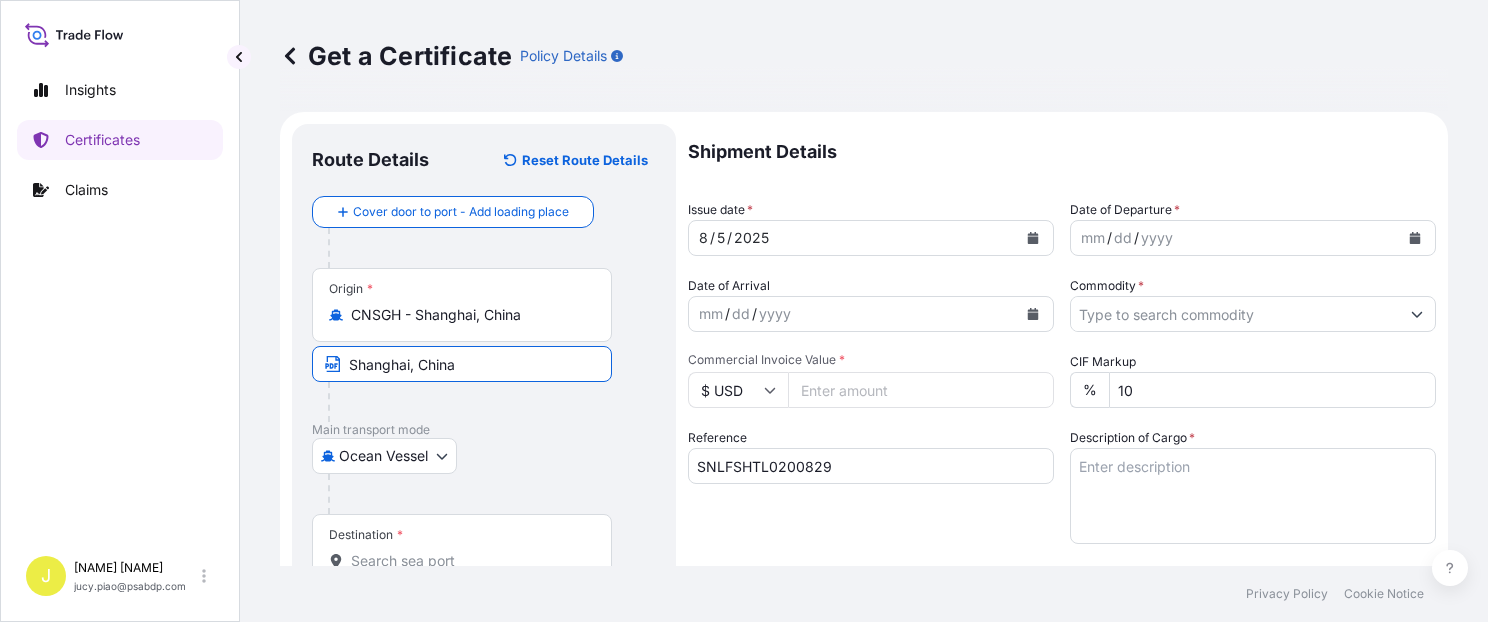 scroll, scrollTop: 169, scrollLeft: 0, axis: vertical 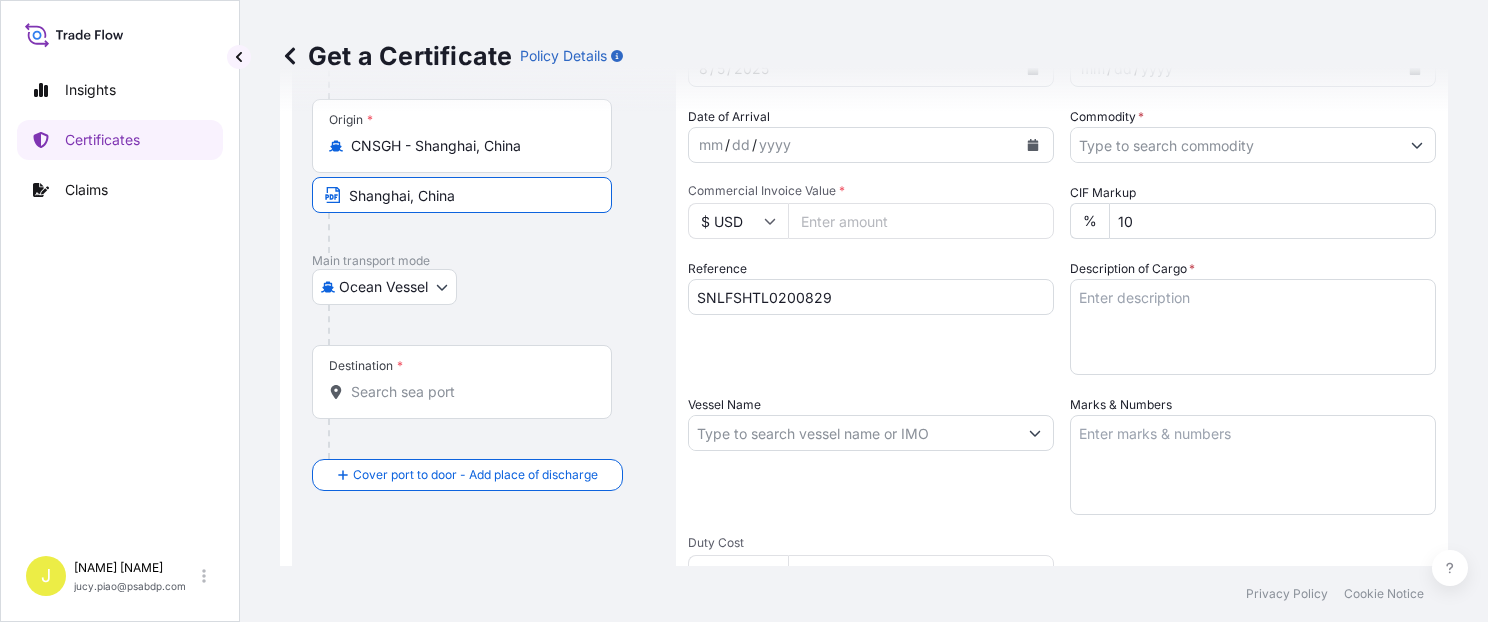 type on "Shanghai, China" 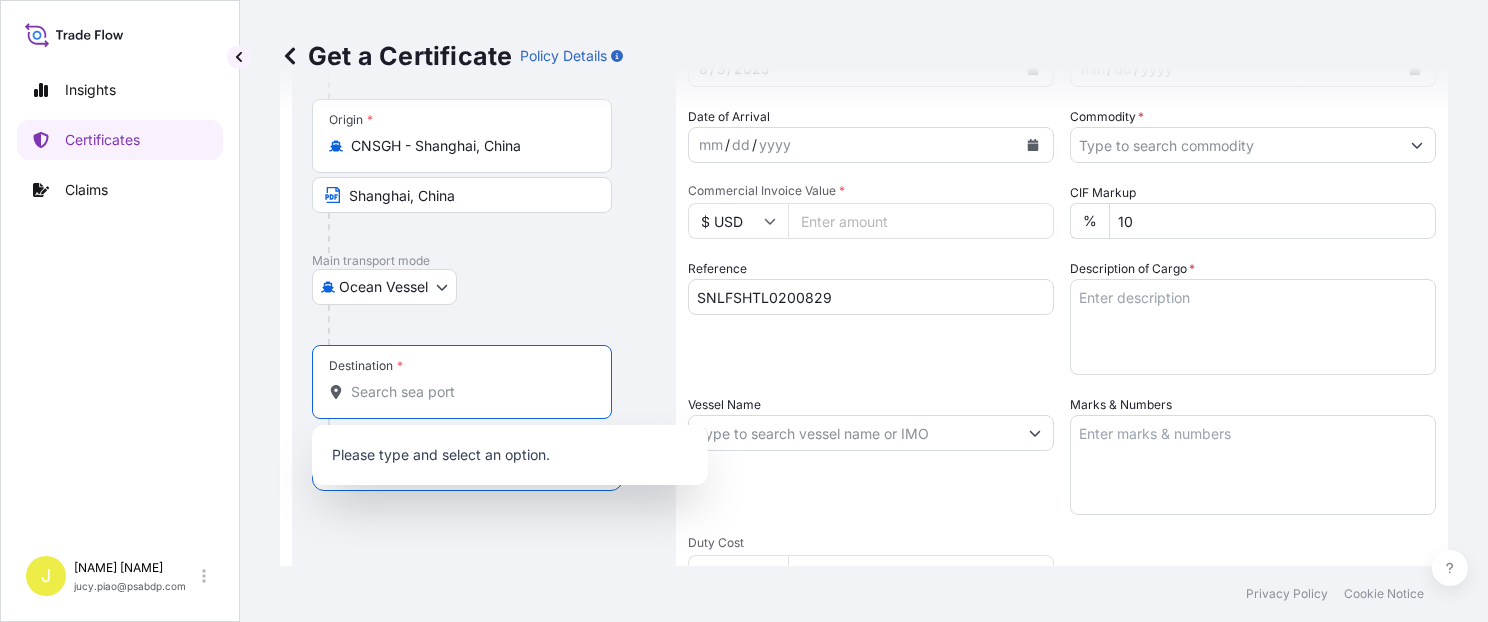 paste on "KEELUNG" 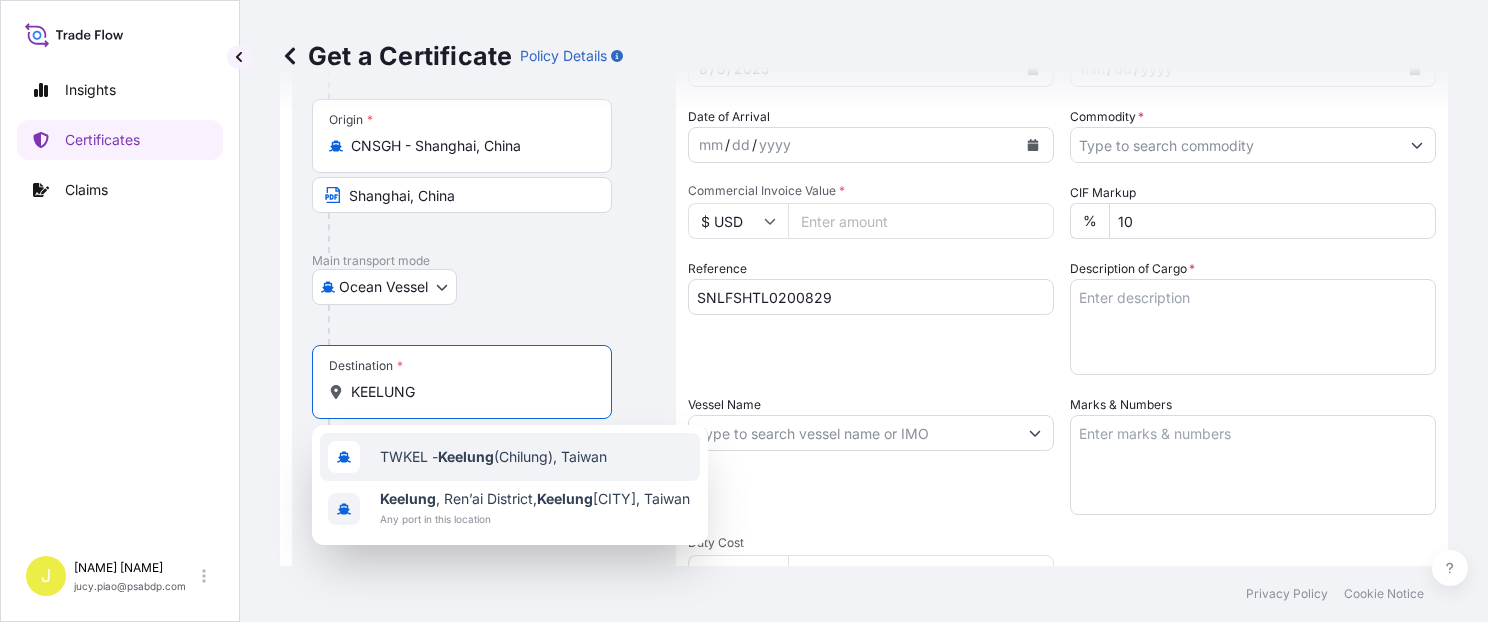 click on "TWKEL -  Keelung  (Chilung), Taiwan" at bounding box center [493, 457] 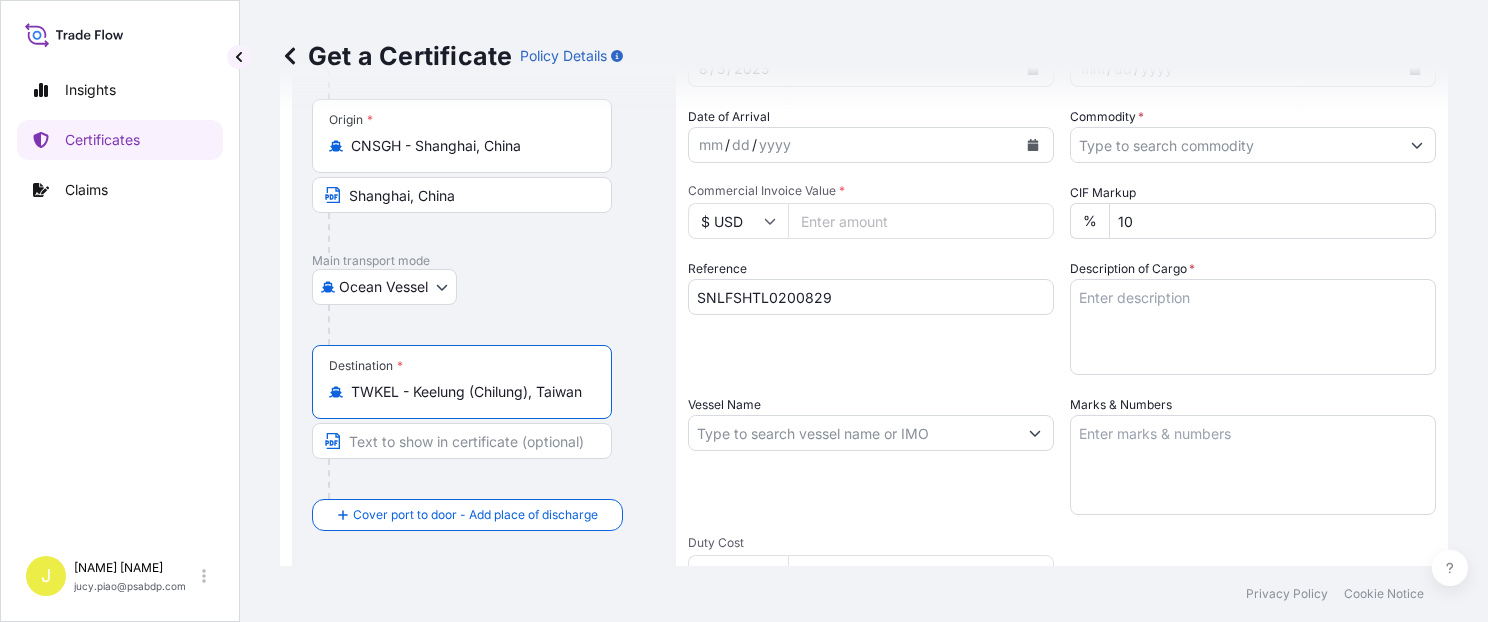 scroll, scrollTop: 0, scrollLeft: 0, axis: both 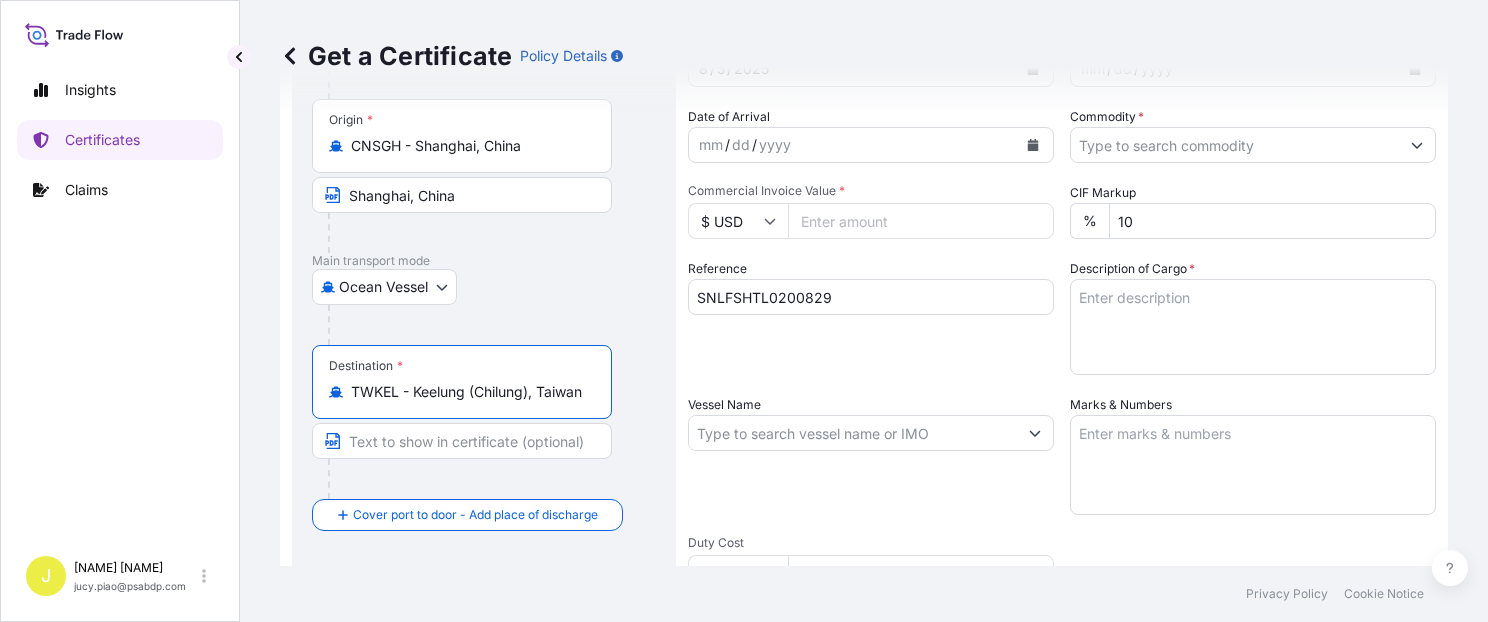 drag, startPoint x: 416, startPoint y: 394, endPoint x: 621, endPoint y: 423, distance: 207.04106 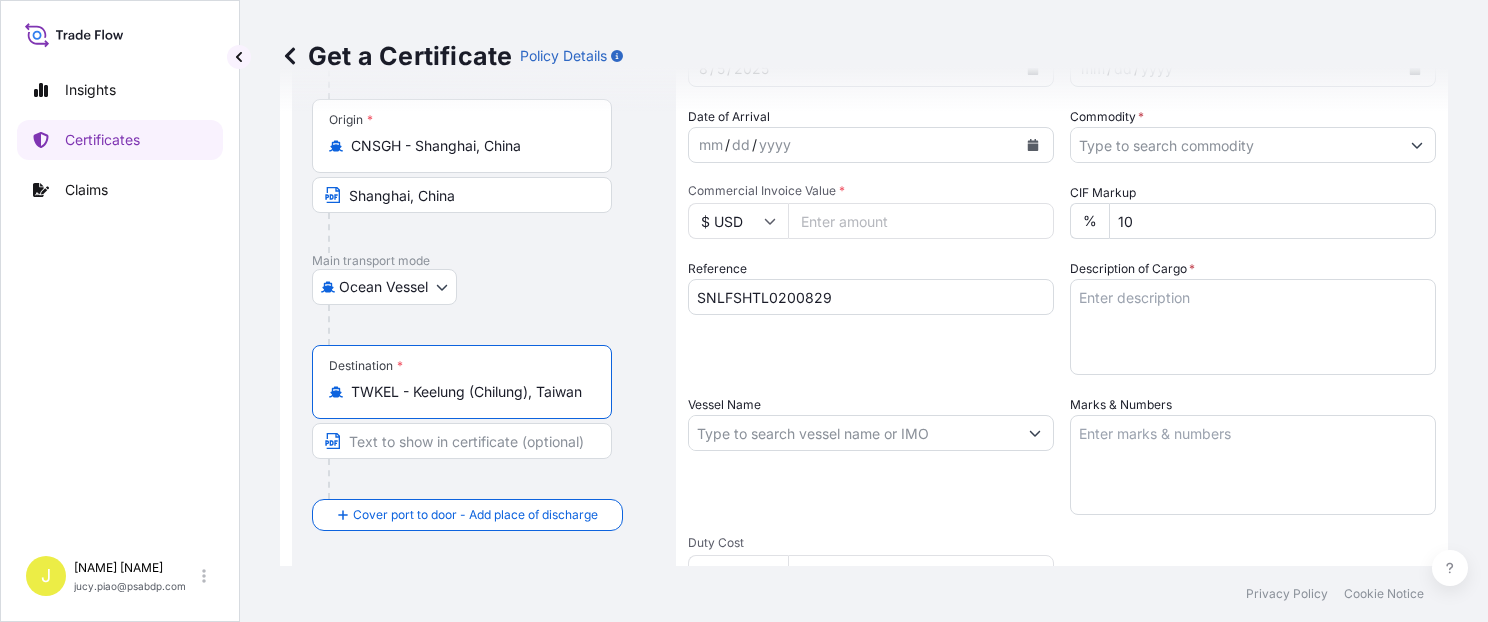 click on "Route Details Reset Route Details   Cover door to port - Add loading place Place of loading Road / Inland Road / Inland Origin * CNSGH - [CITY], [COUNTRY] [CITY], [COUNTRY] Main transport mode Ocean Vessel Air Barge Road Ocean Vessel Rail Barge in Tow Destination * TWKEL - Keelung (Chilung), Taiwan Cover port to door - Add place of discharge Road / Inland Road / Inland Place of Discharge Shipment Details Issue date * 8 / 5 / 2025 Date of Departure * mm / dd / yyyy Date of Arrival mm / dd / yyyy Commodity * Packing Category Commercial Invoice Value    * $ USD CIF Markup % 10 Reference SNLFSHTL0200829 Description of Cargo * Vessel Name Marks & Numbers Duty Cost   $ USD Letter of Credit This shipment has a letter of credit Letter of credit * Letter of credit may not exceed 12000 characters Assured Details Primary Assured * Select a primary assured The Lubrizol Corporation Named Assured Named Assured Address Create Certificate" at bounding box center [864, 459] 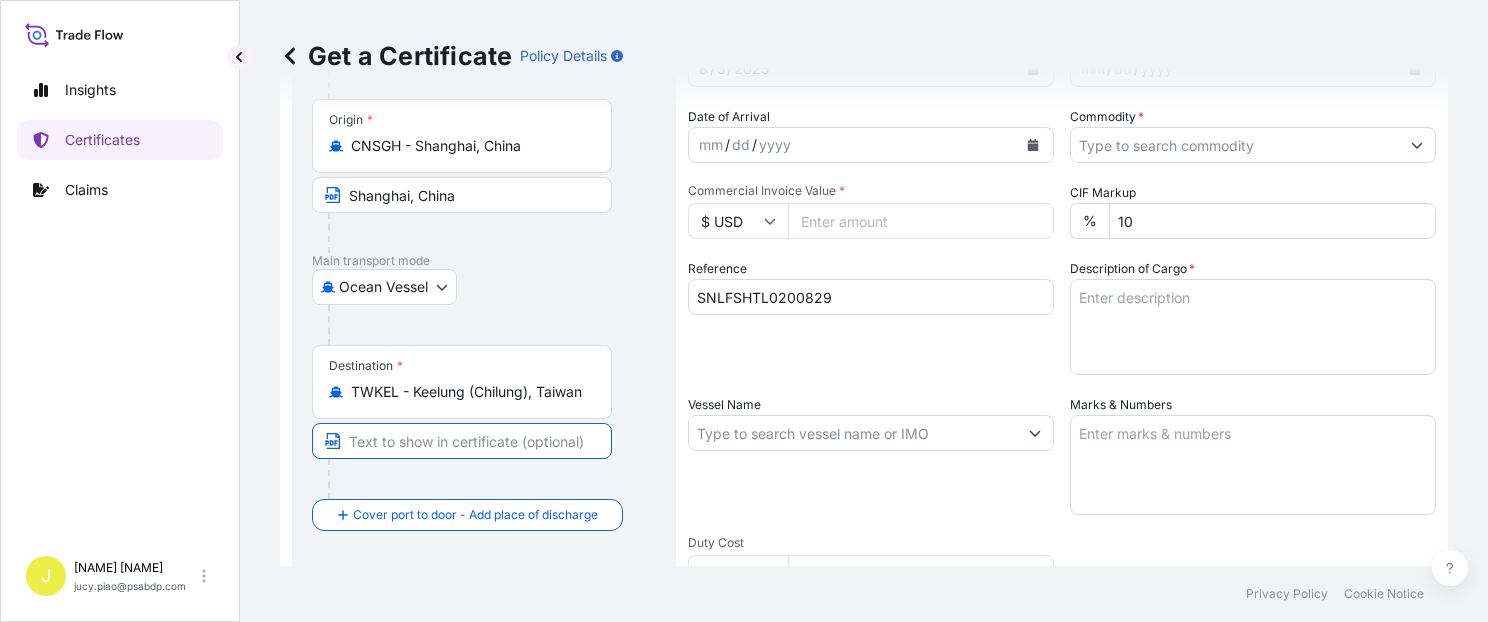 click at bounding box center [462, 441] 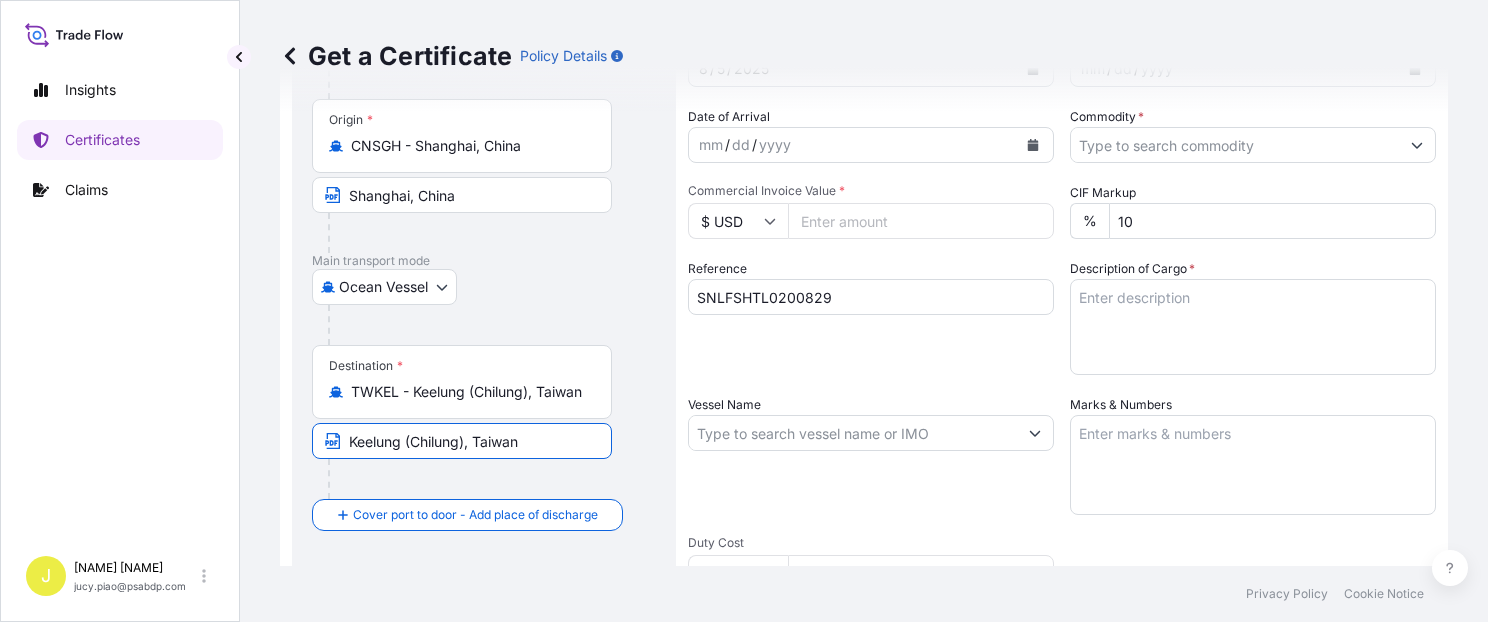 drag, startPoint x: 407, startPoint y: 442, endPoint x: 464, endPoint y: 441, distance: 57.00877 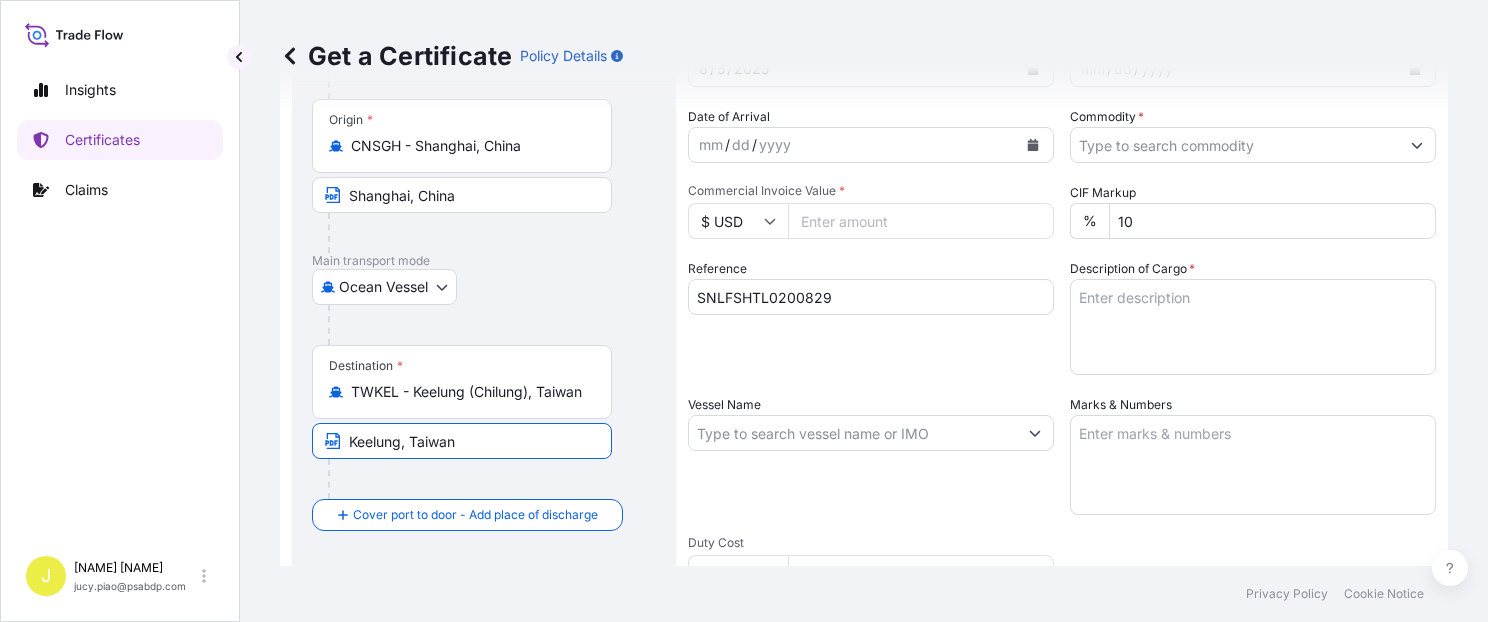 type on "Keelung, Taiwan" 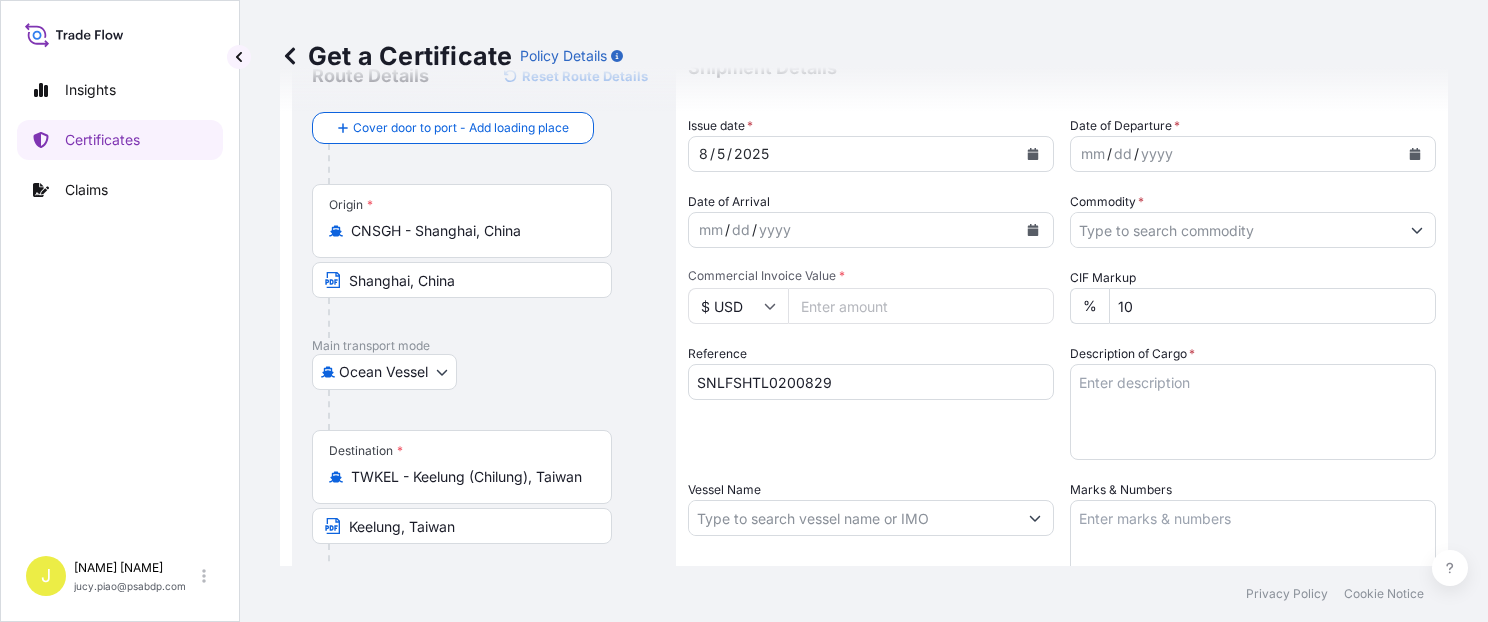scroll, scrollTop: 0, scrollLeft: 0, axis: both 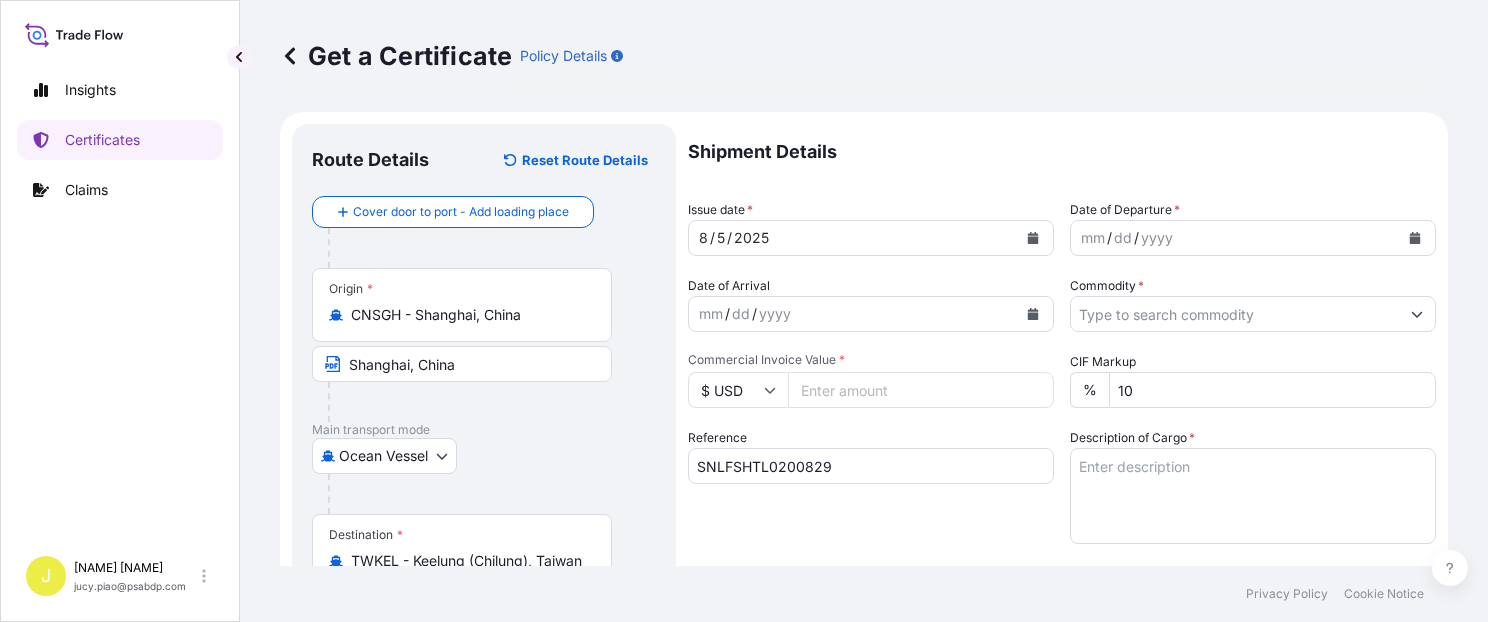 click on "5" at bounding box center (721, 238) 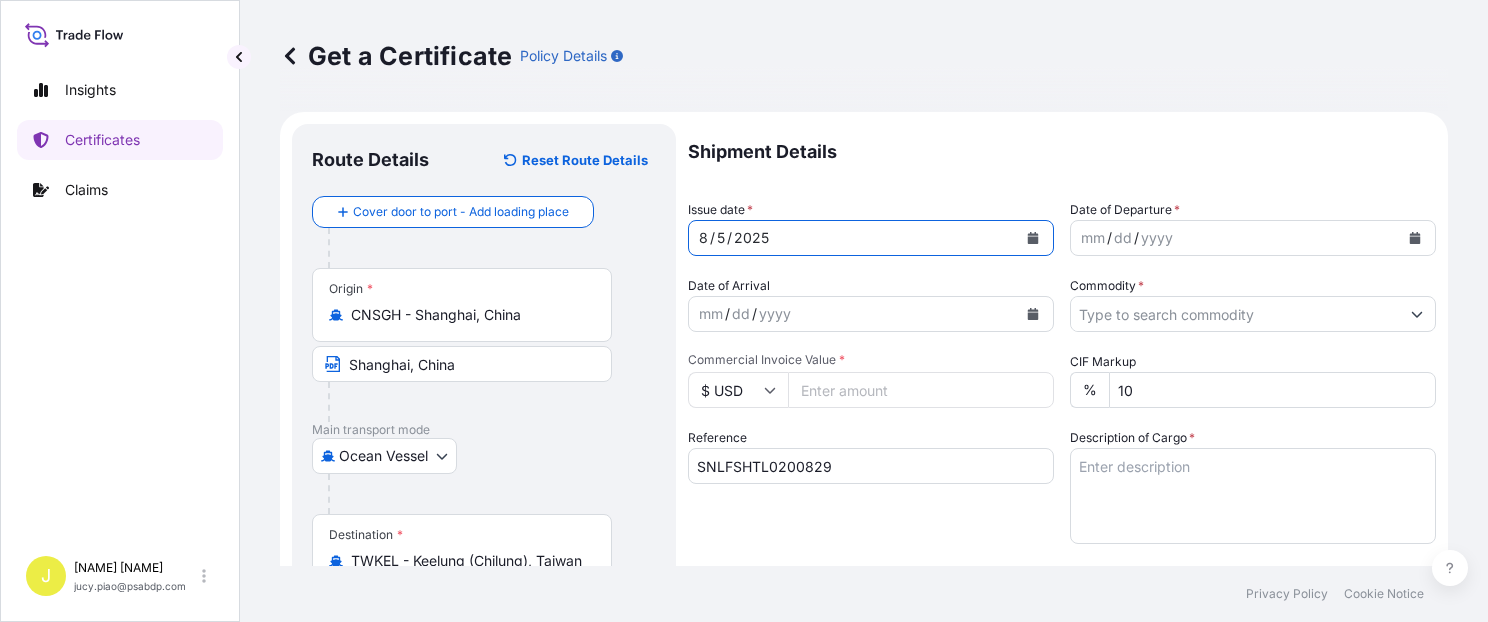 click on "5" at bounding box center (721, 238) 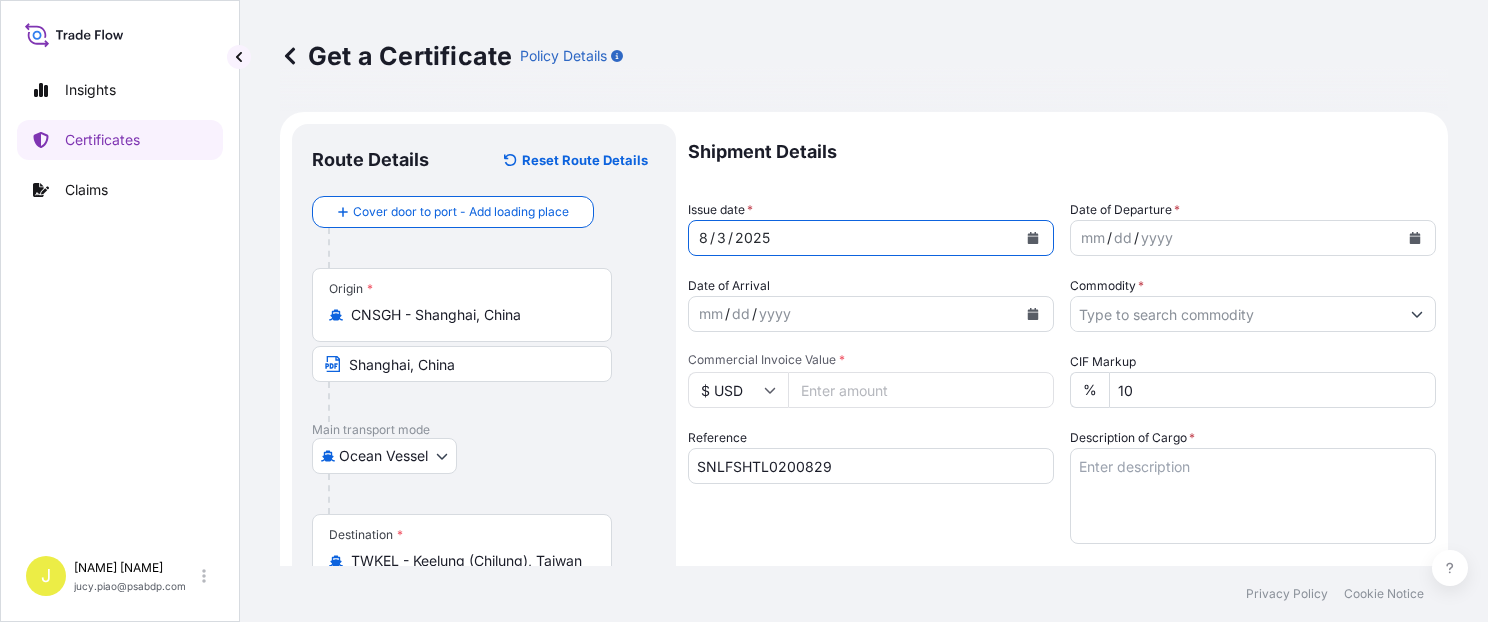 click on "mm" at bounding box center [1093, 238] 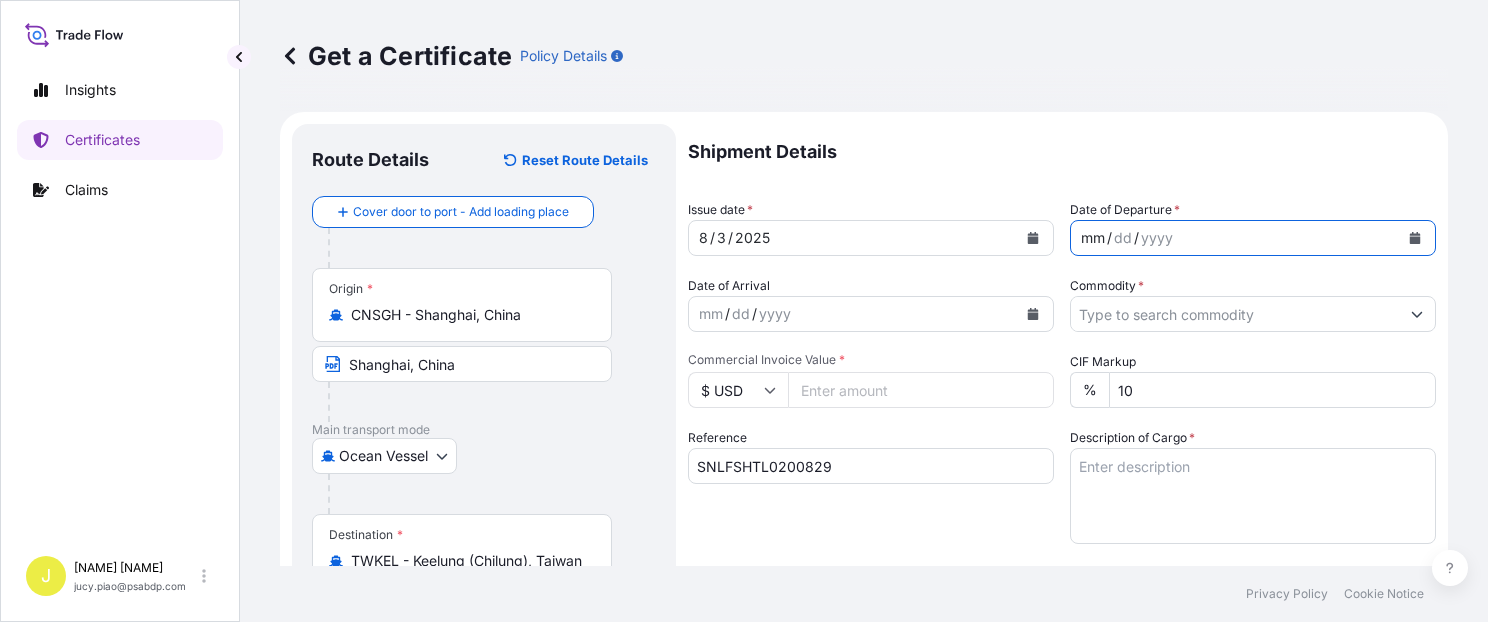 click on "mm" at bounding box center (1093, 238) 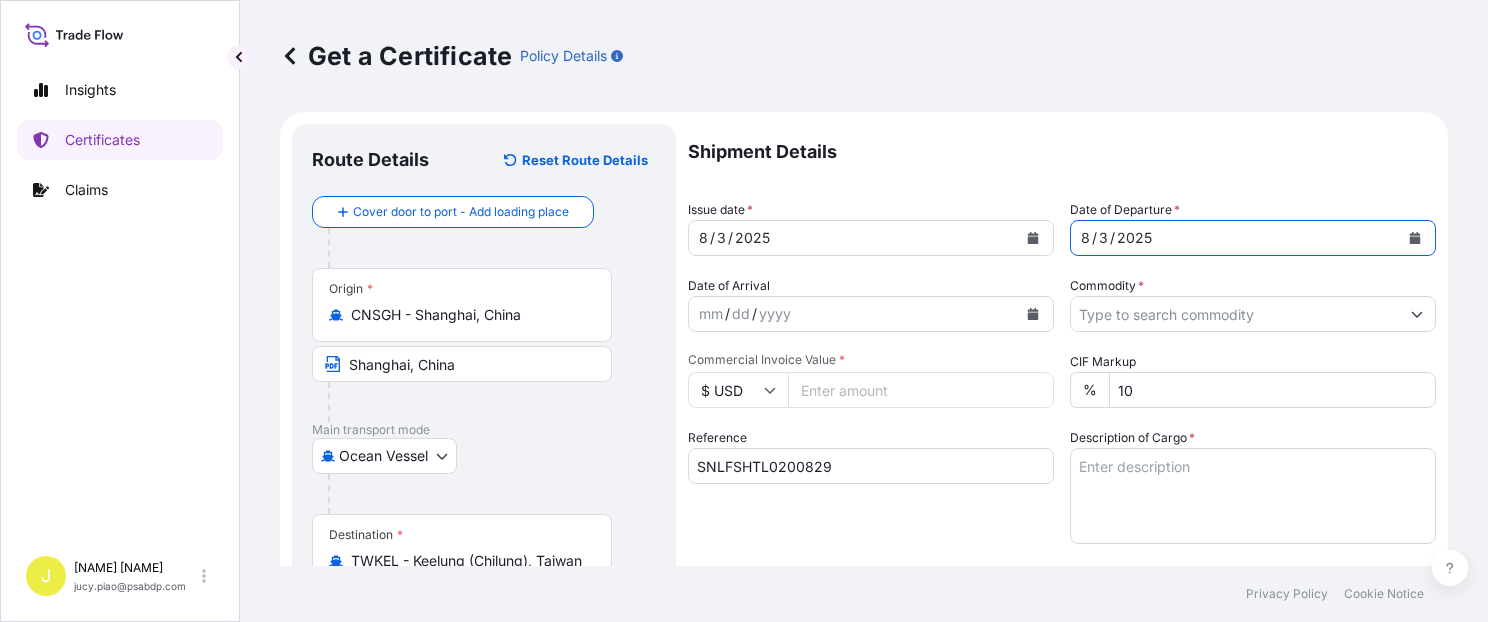 click on "Commodity *" at bounding box center [1235, 314] 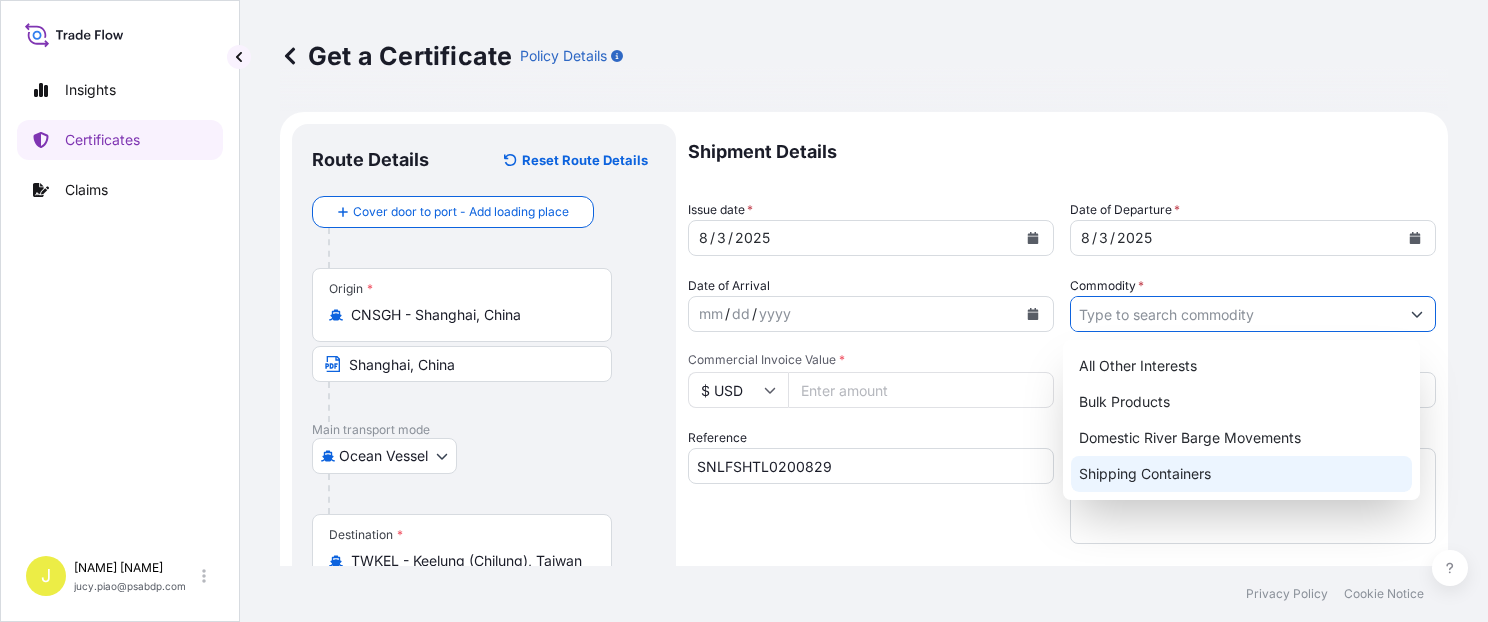 click on "Shipping Containers" at bounding box center [1241, 474] 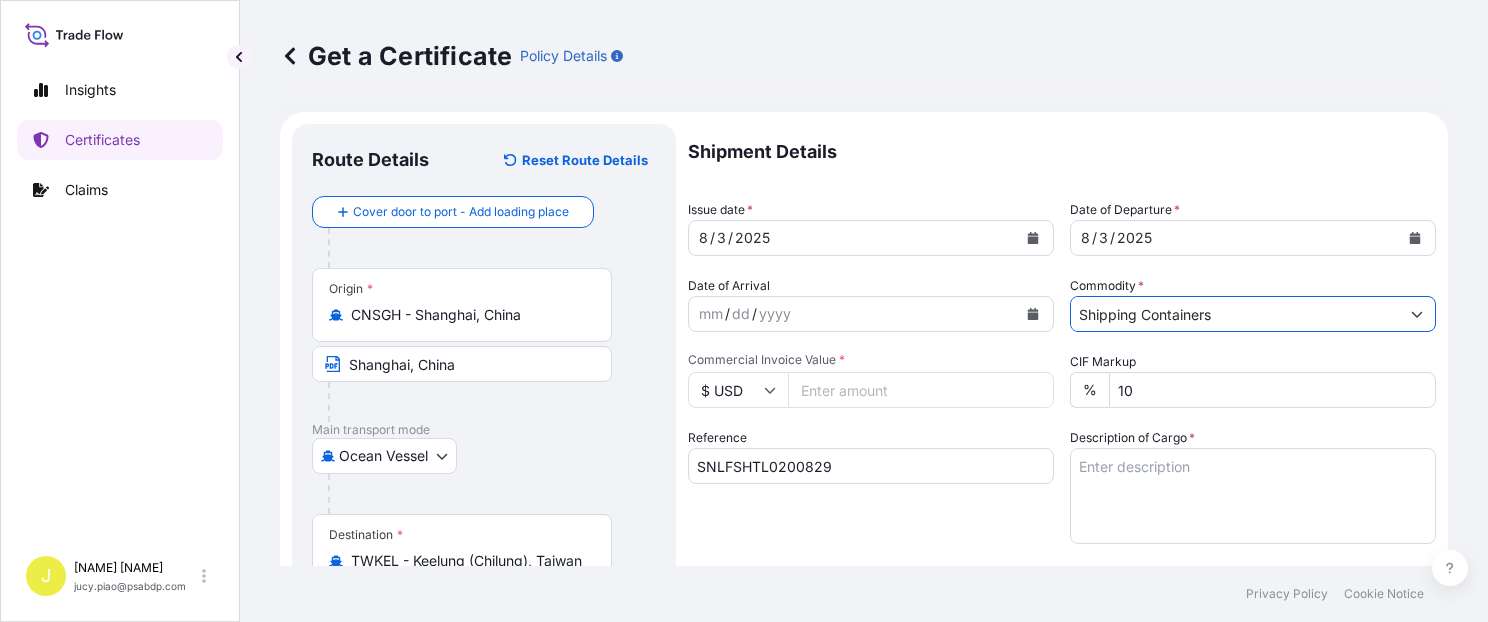 click on "Commercial Invoice Value    *" at bounding box center (921, 390) 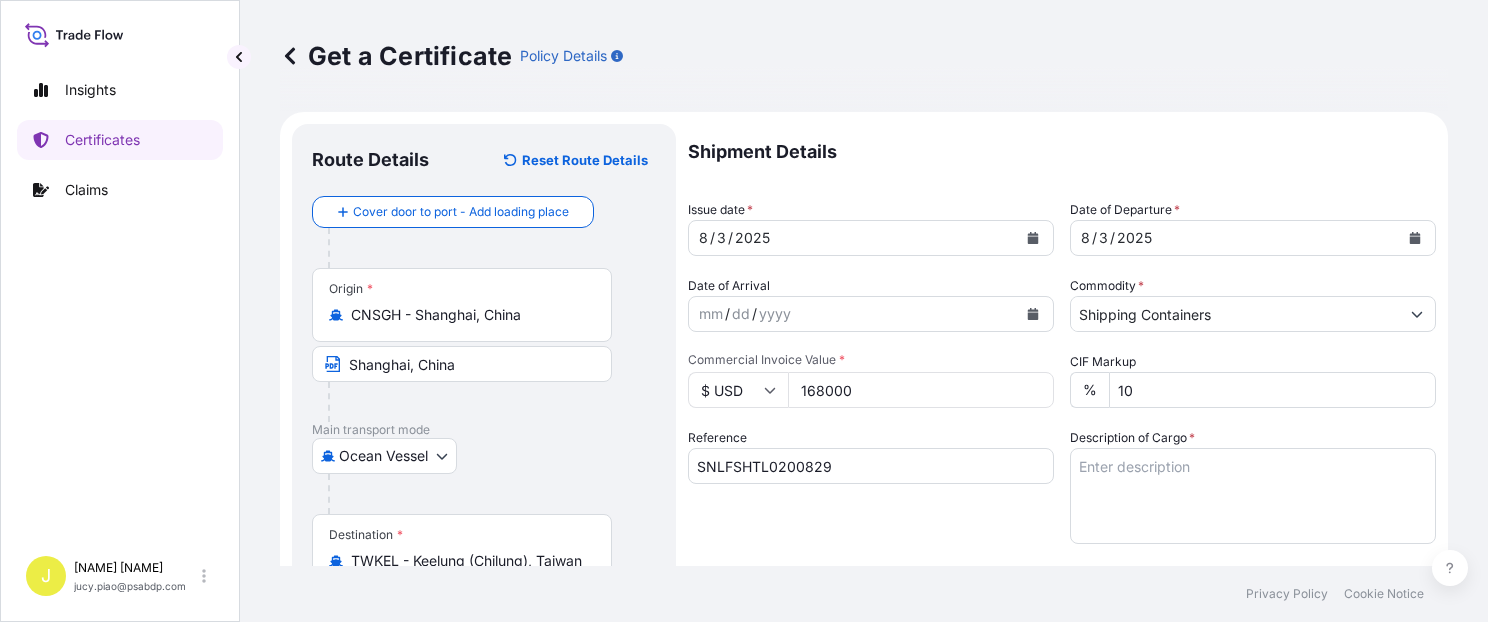 type on "168000" 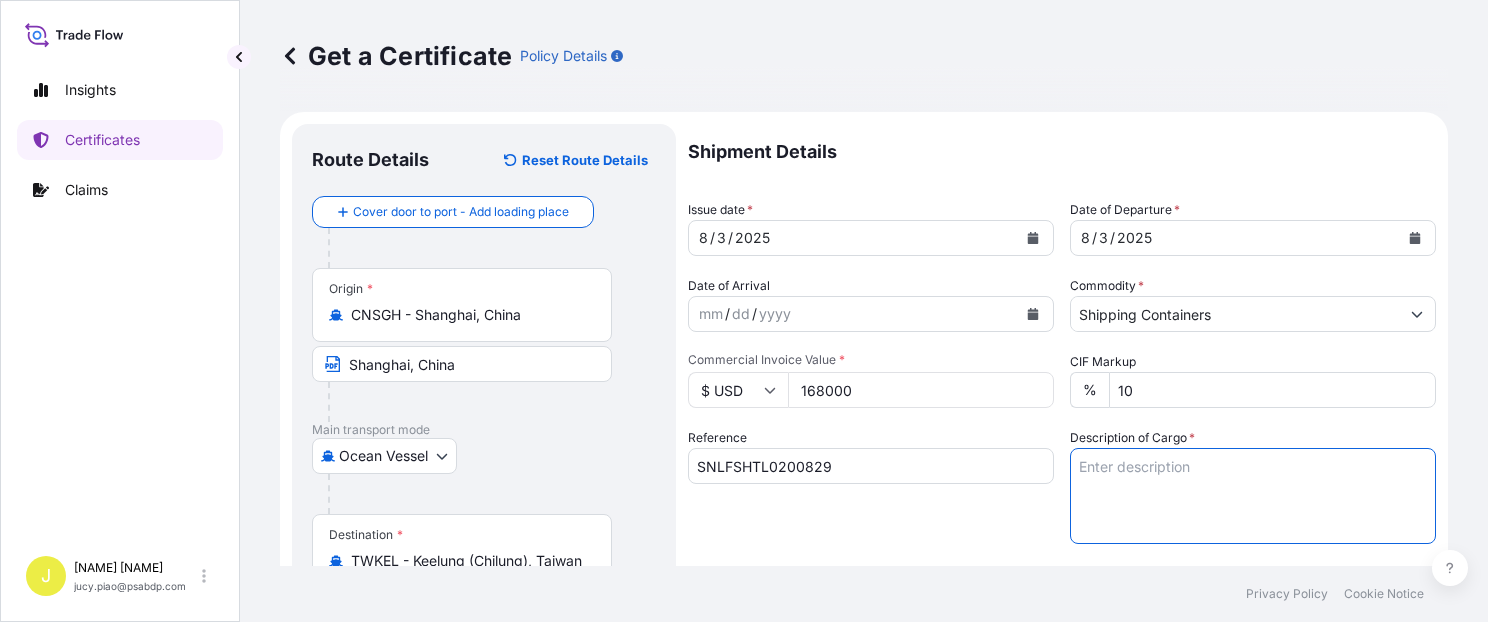 paste on "THERMOPLASTIC POLYURETHANE
80 PALLETS (80 BOXES)" 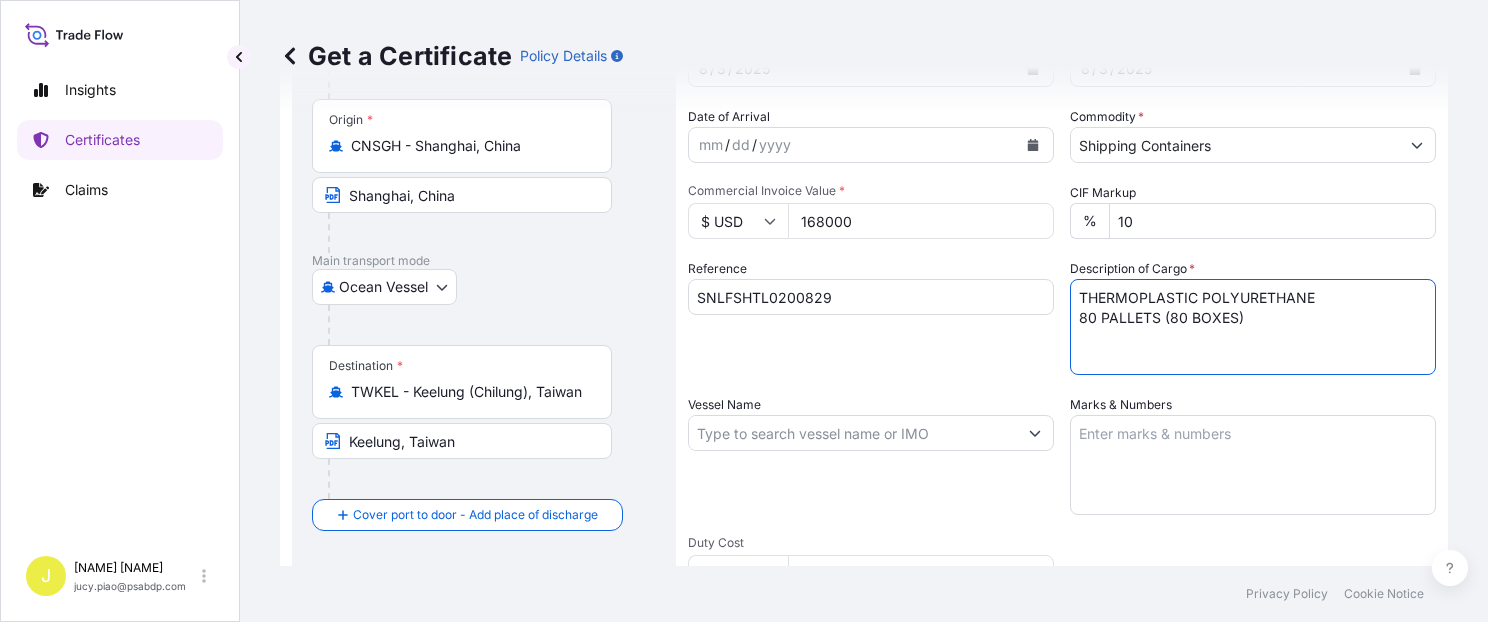 scroll, scrollTop: 255, scrollLeft: 0, axis: vertical 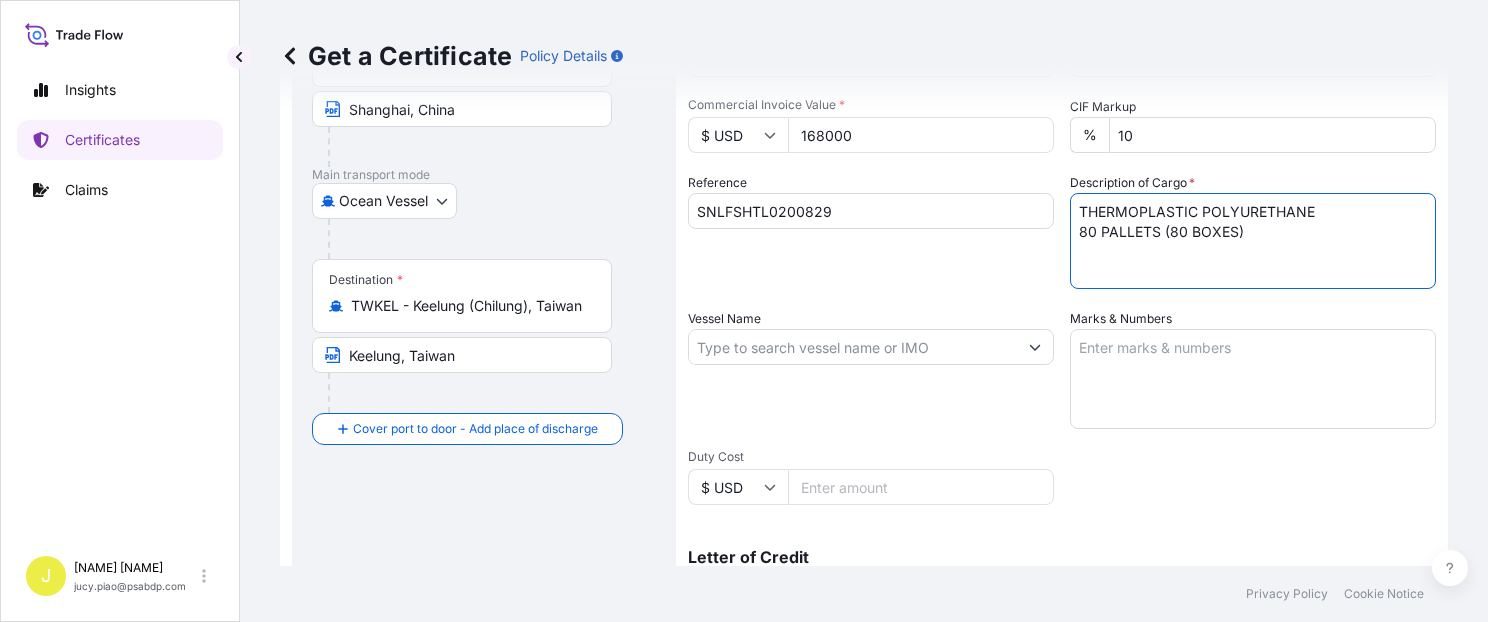 type on "THERMOPLASTIC POLYURETHANE
80 PALLETS (80 BOXES)" 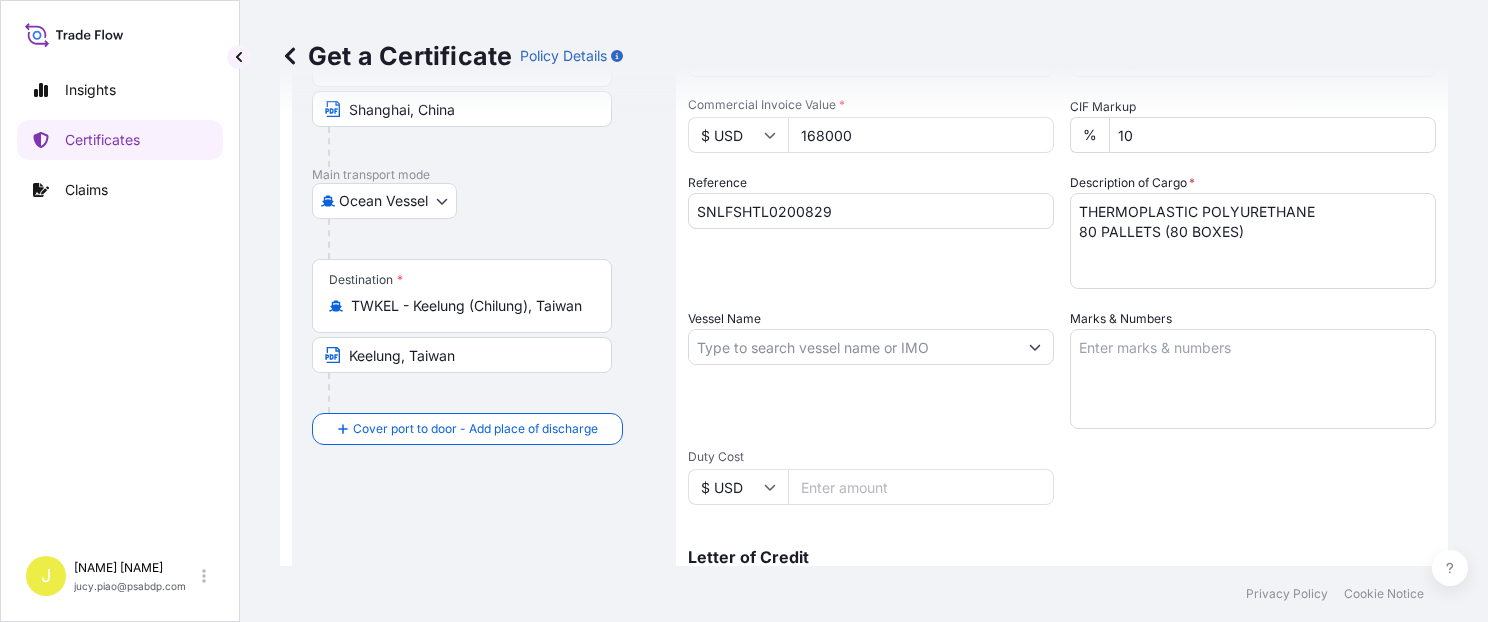 click on "Marks & Numbers" at bounding box center [1253, 379] 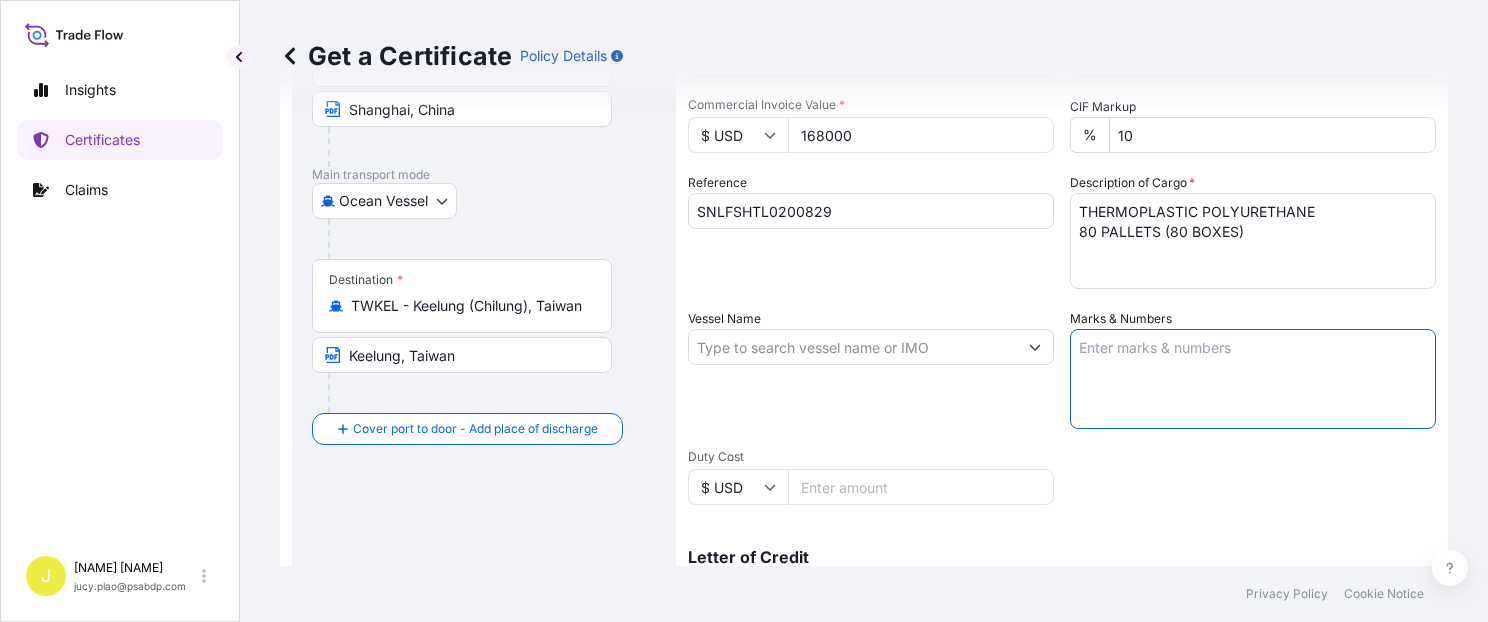 paste on "CATHAY/ PO[NUMBER]
CUSTOMER MATERIAL CODE:
TPTDE001 V3" 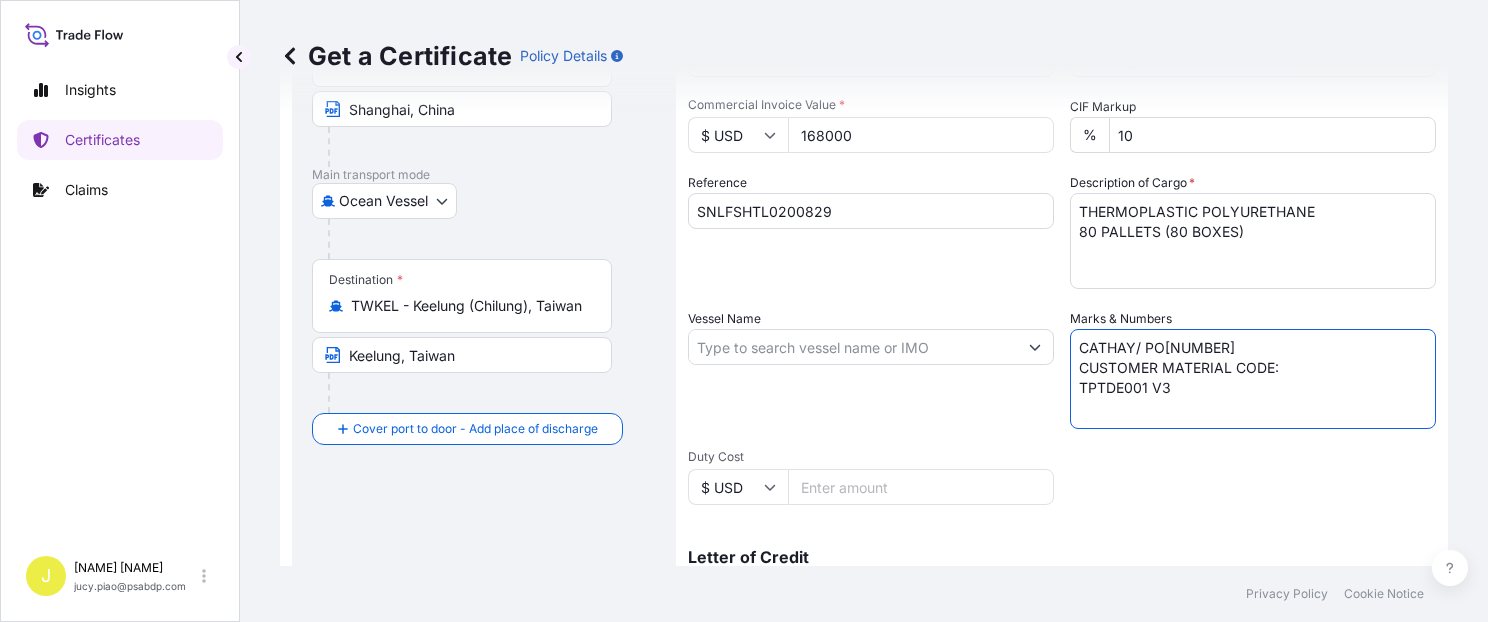 type on "CATHAY/ PO[NUMBER]
CUSTOMER MATERIAL CODE:
TPTDE001 V3" 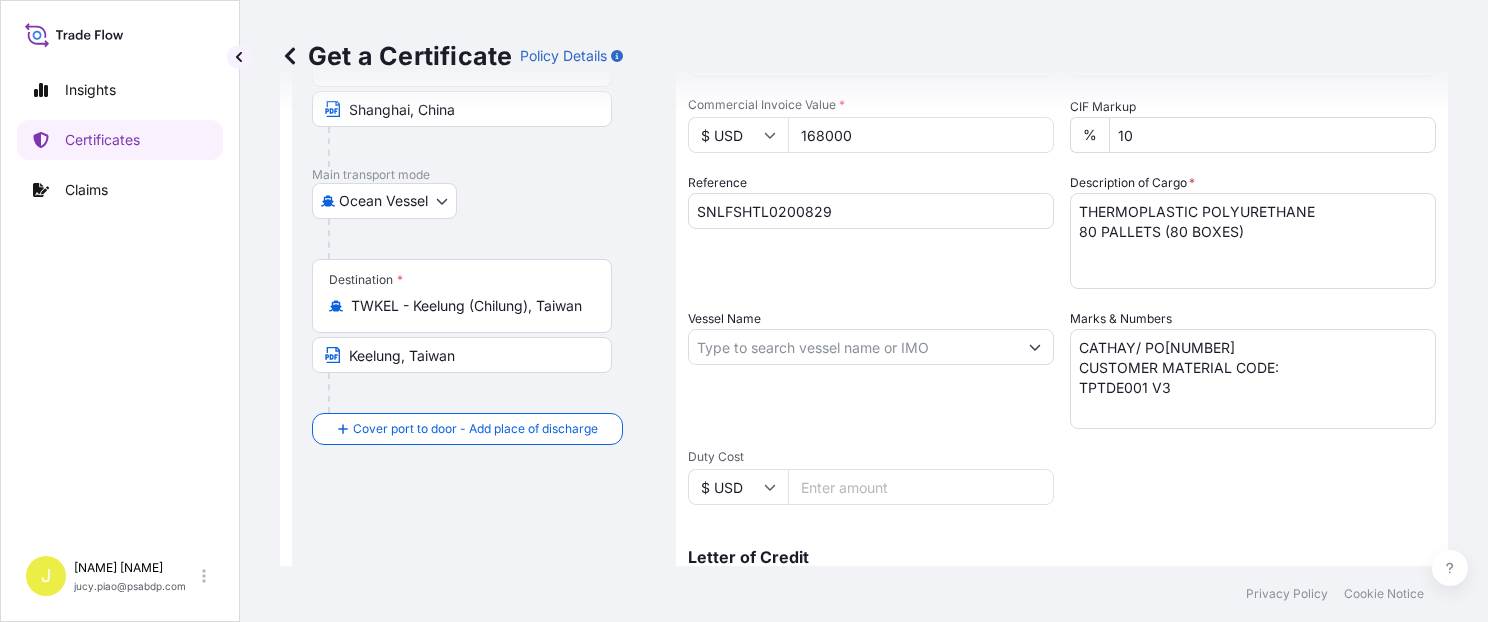 click on "Vessel Name" at bounding box center (871, 369) 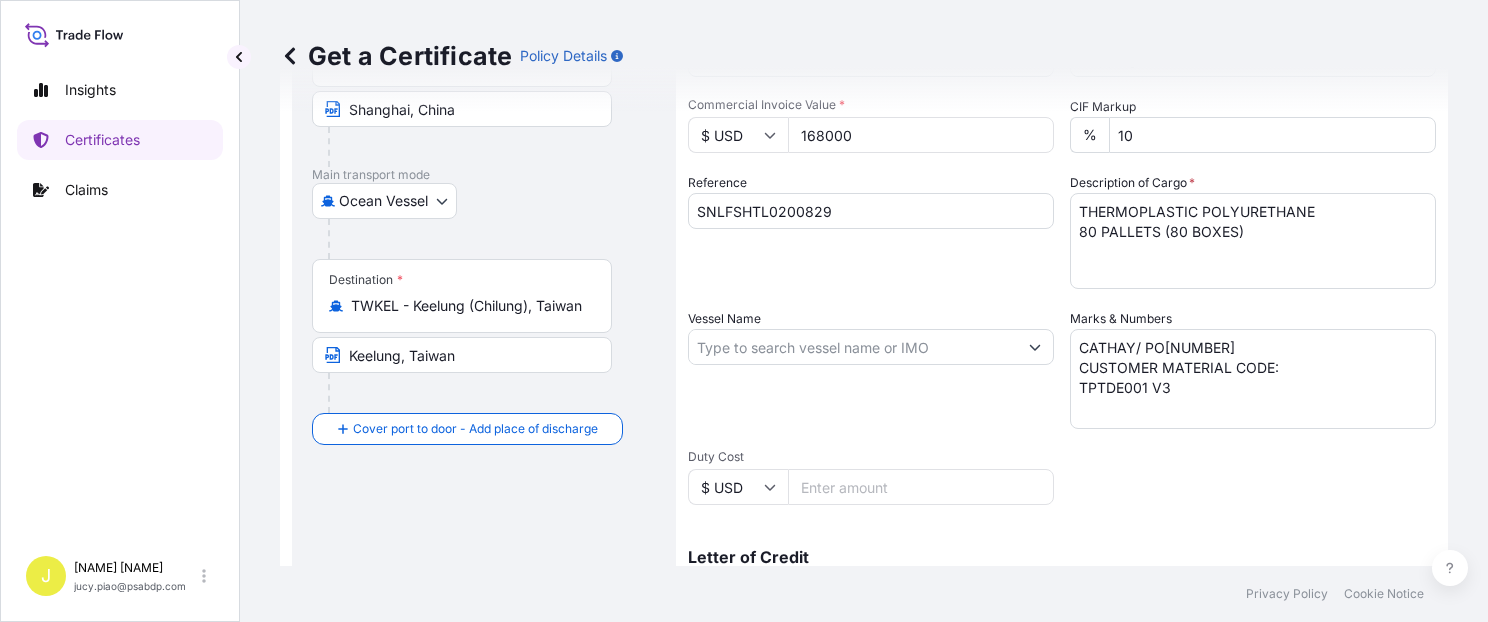 click on "Vessel Name" at bounding box center [853, 347] 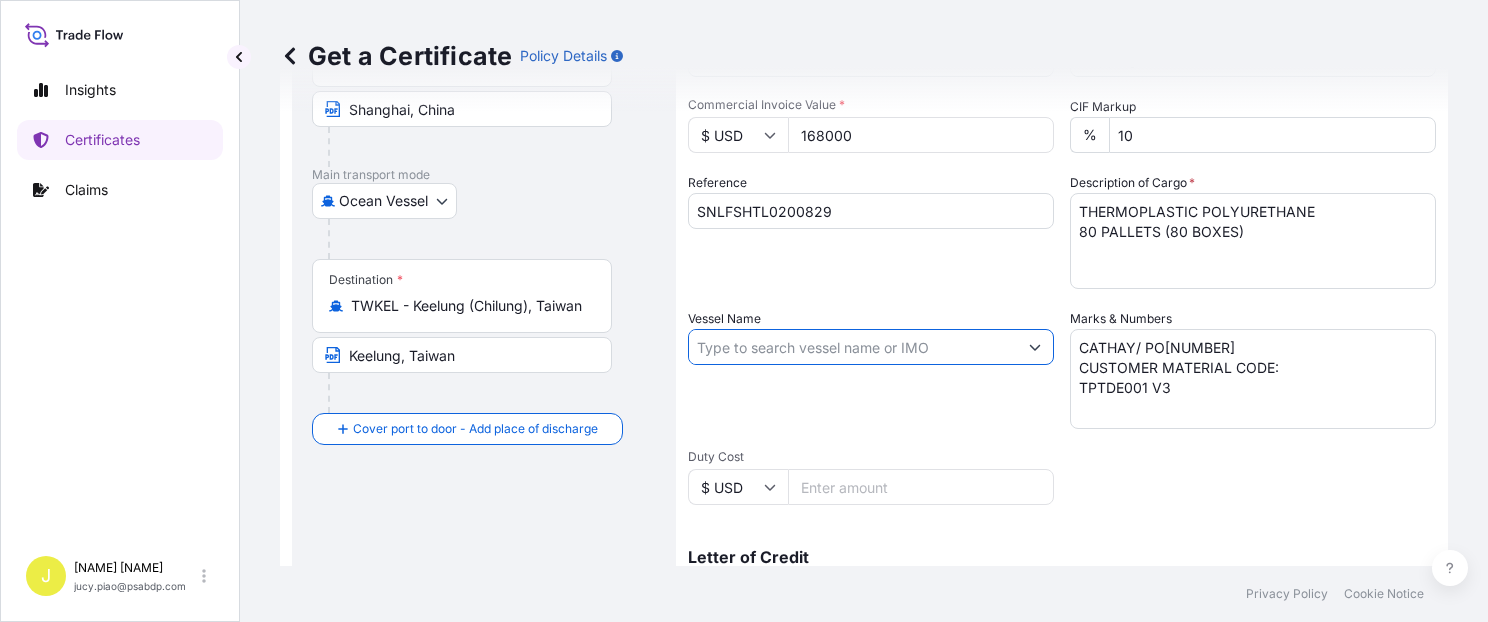 paste on "HAI FENG LIAN XING" 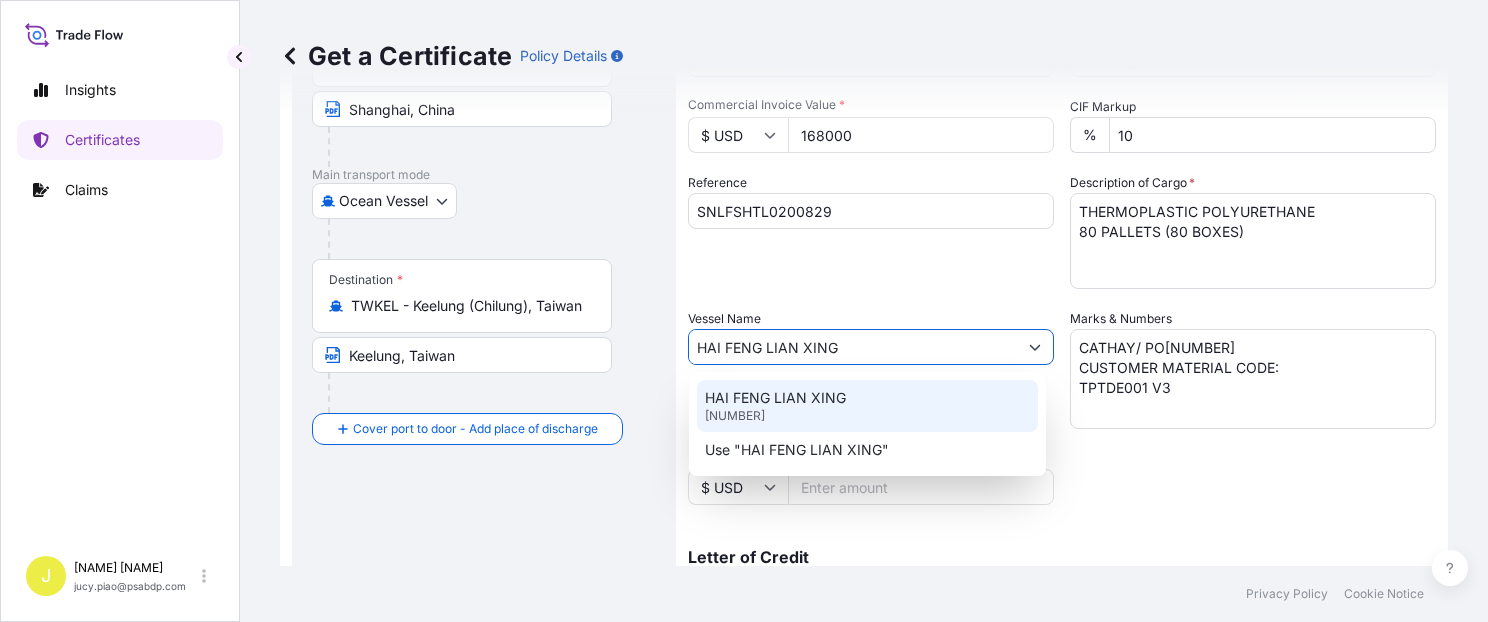 click on "[COMPANY_NAME] [NUMBER]" at bounding box center [867, 406] 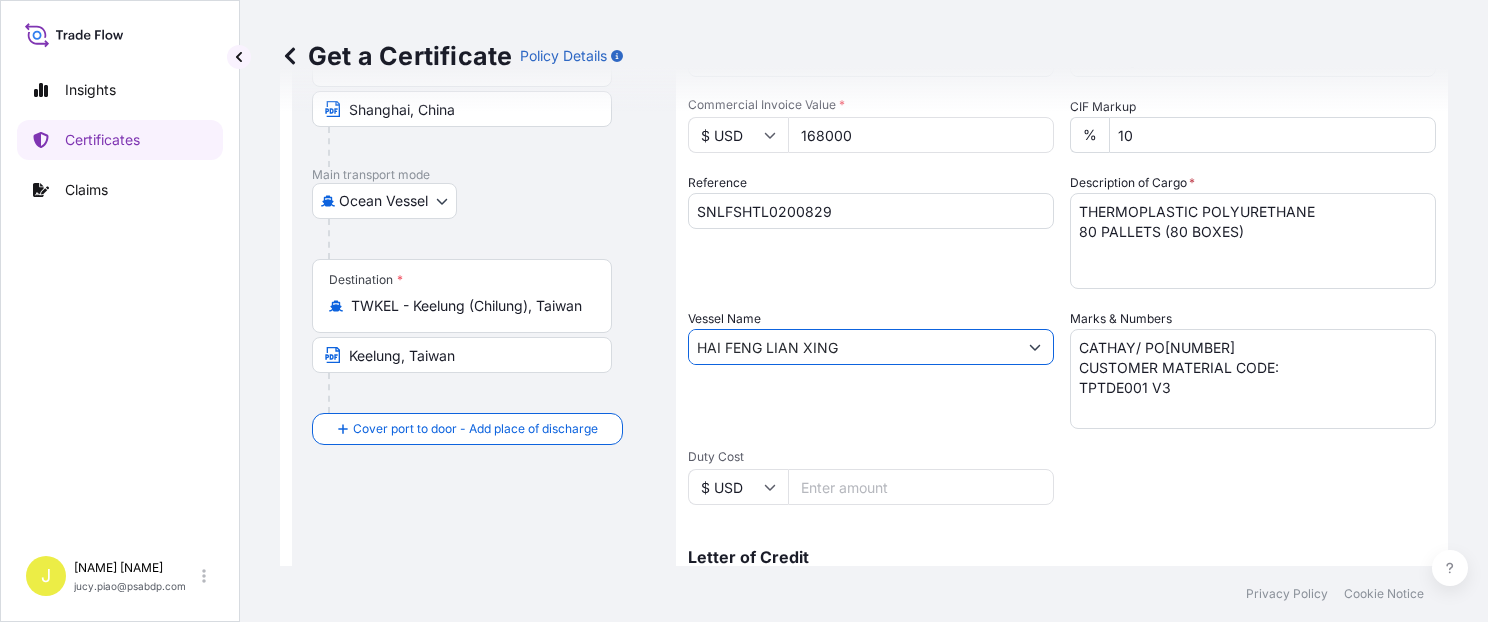 scroll, scrollTop: 565, scrollLeft: 0, axis: vertical 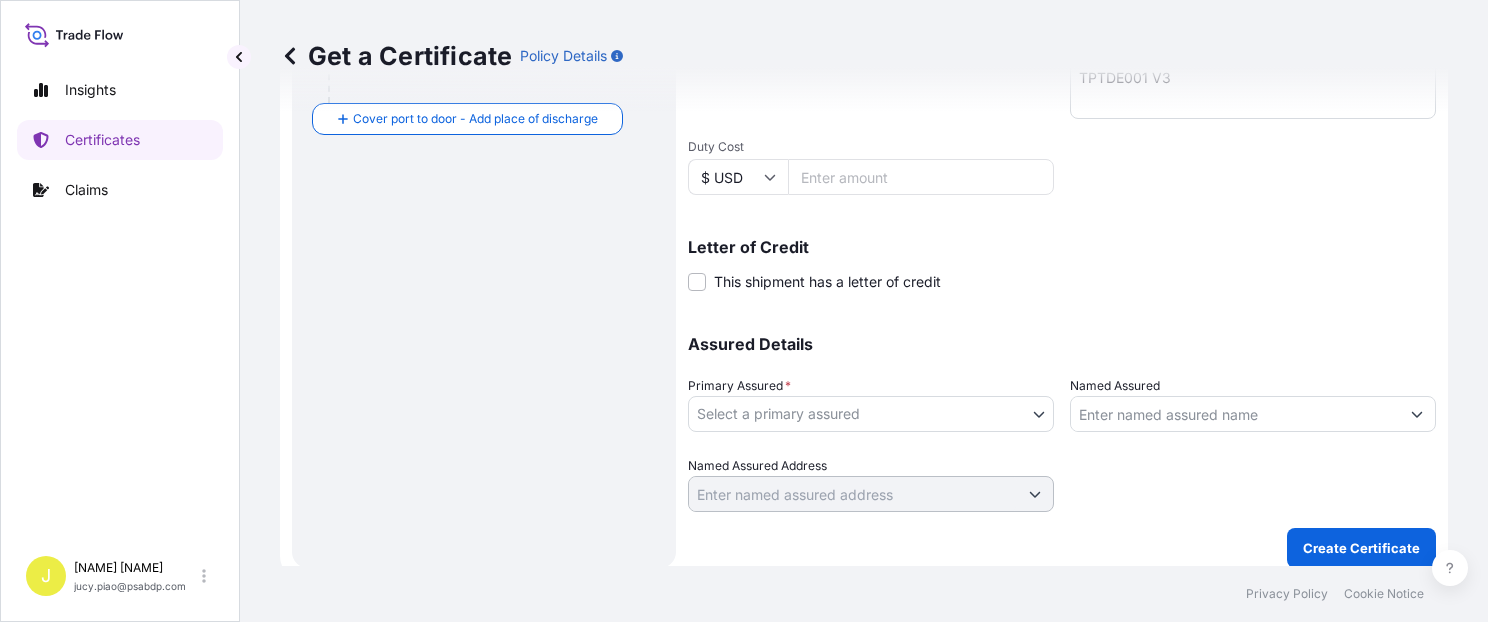 type on "HAI FENG LIAN XING" 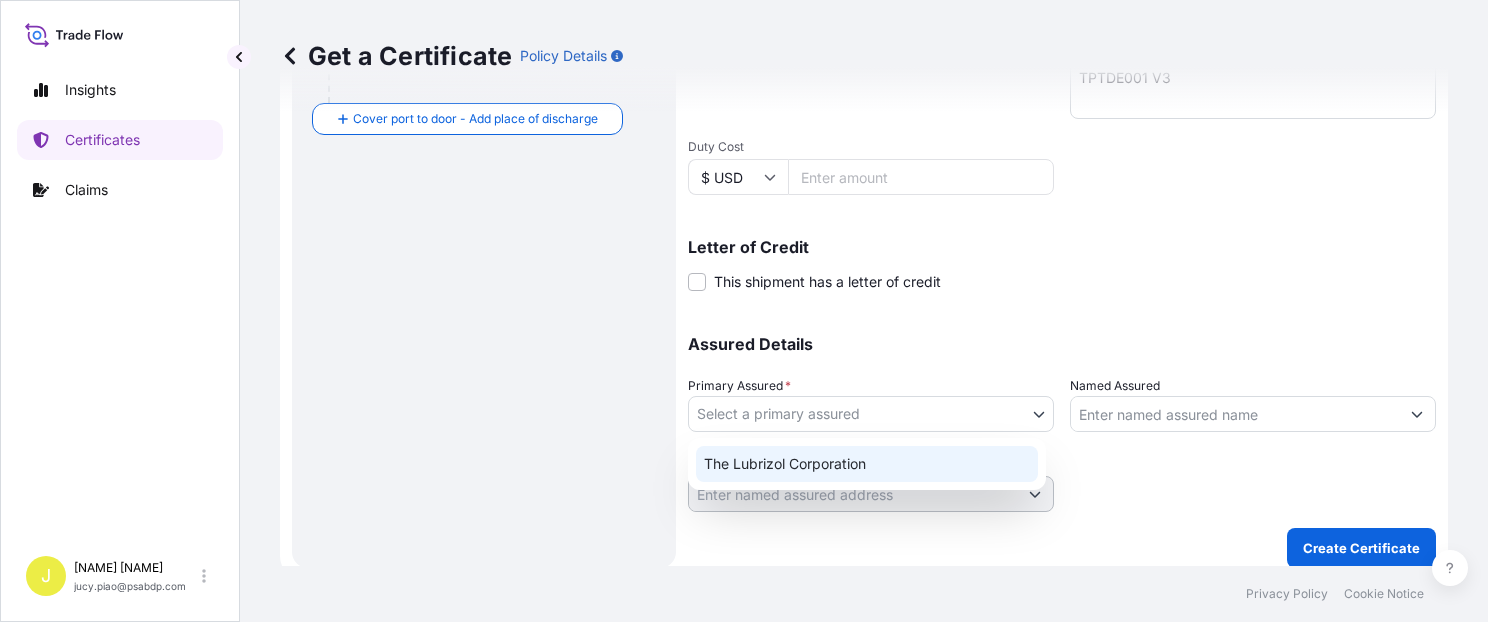 click on "The Lubrizol Corporation" at bounding box center [867, 464] 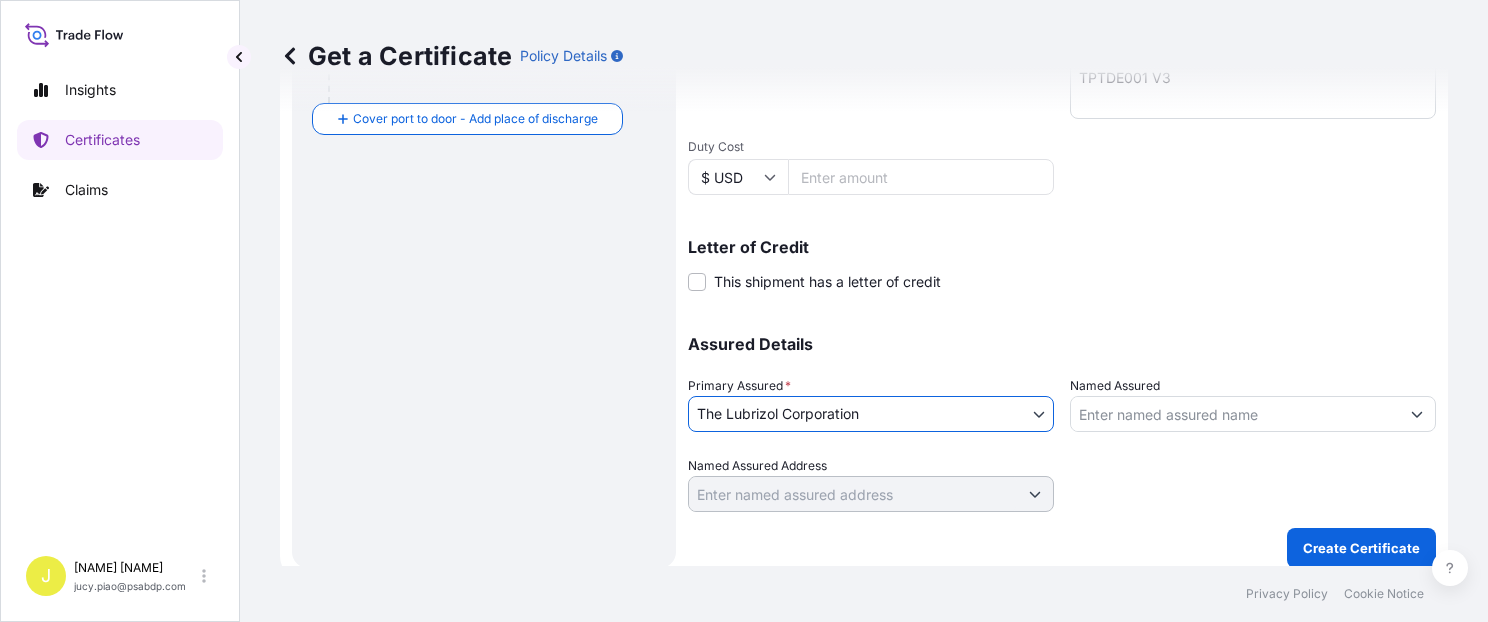 click on "Named Assured" at bounding box center [1235, 414] 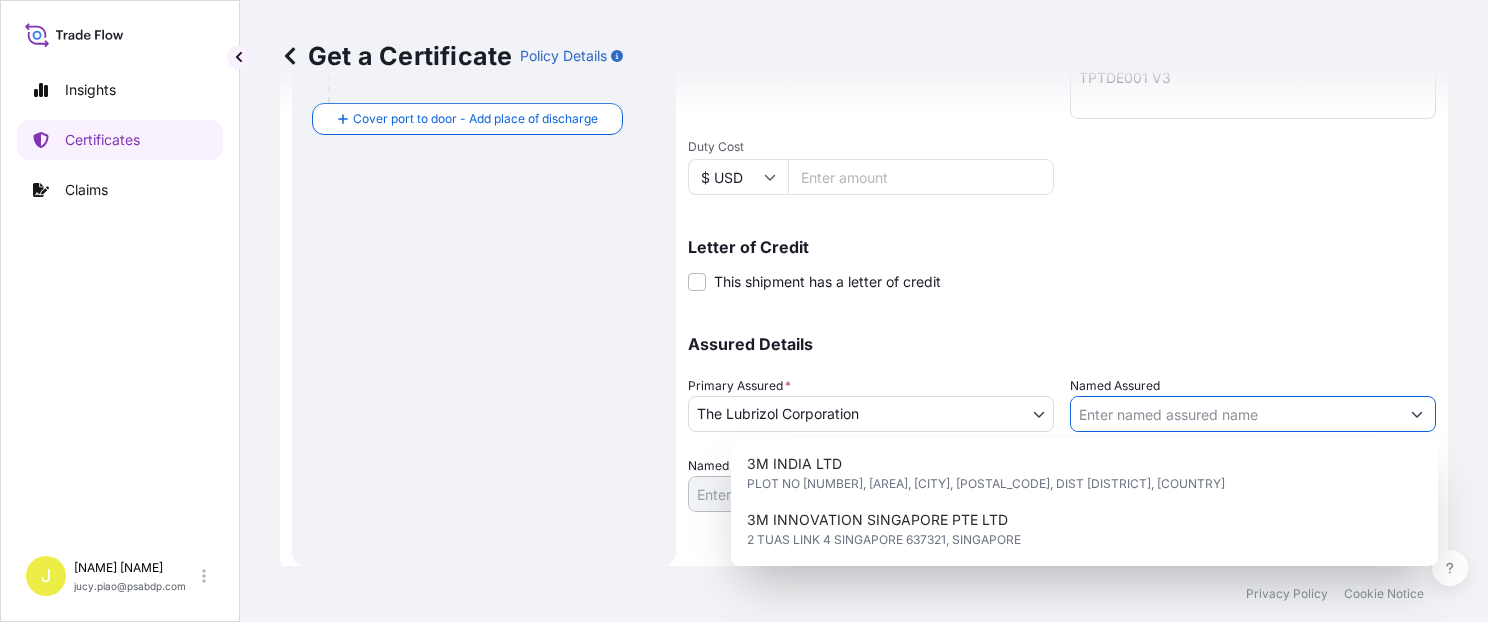 paste on "CATHAY CONSOLIDATED INC" 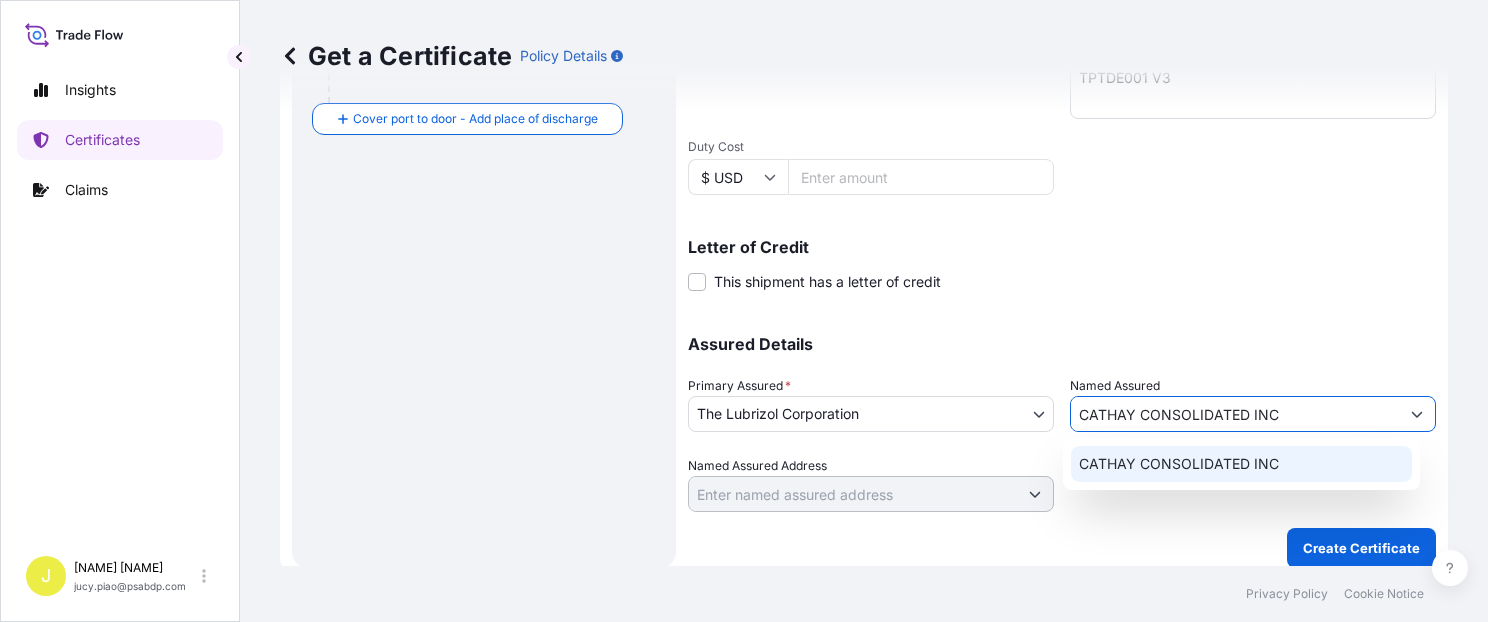 click on "CATHAY CONSOLIDATED INC" at bounding box center (1179, 464) 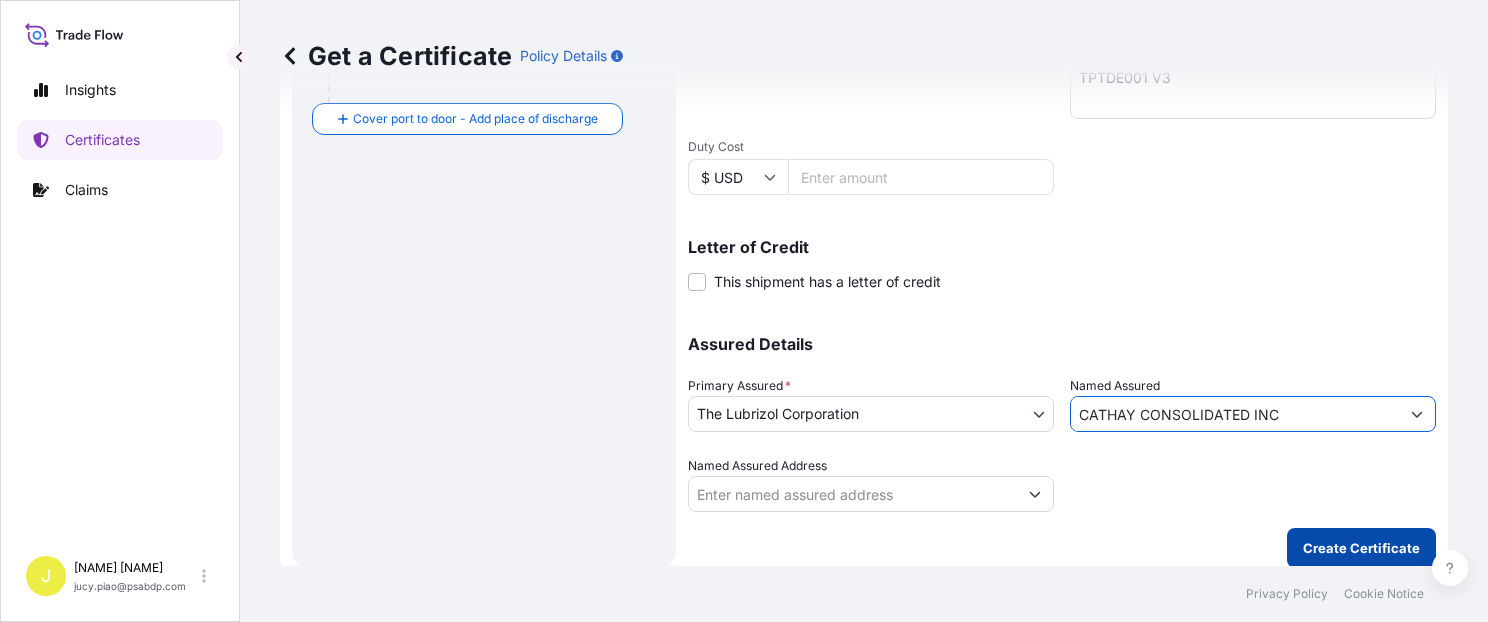 type on "CATHAY CONSOLIDATED INC" 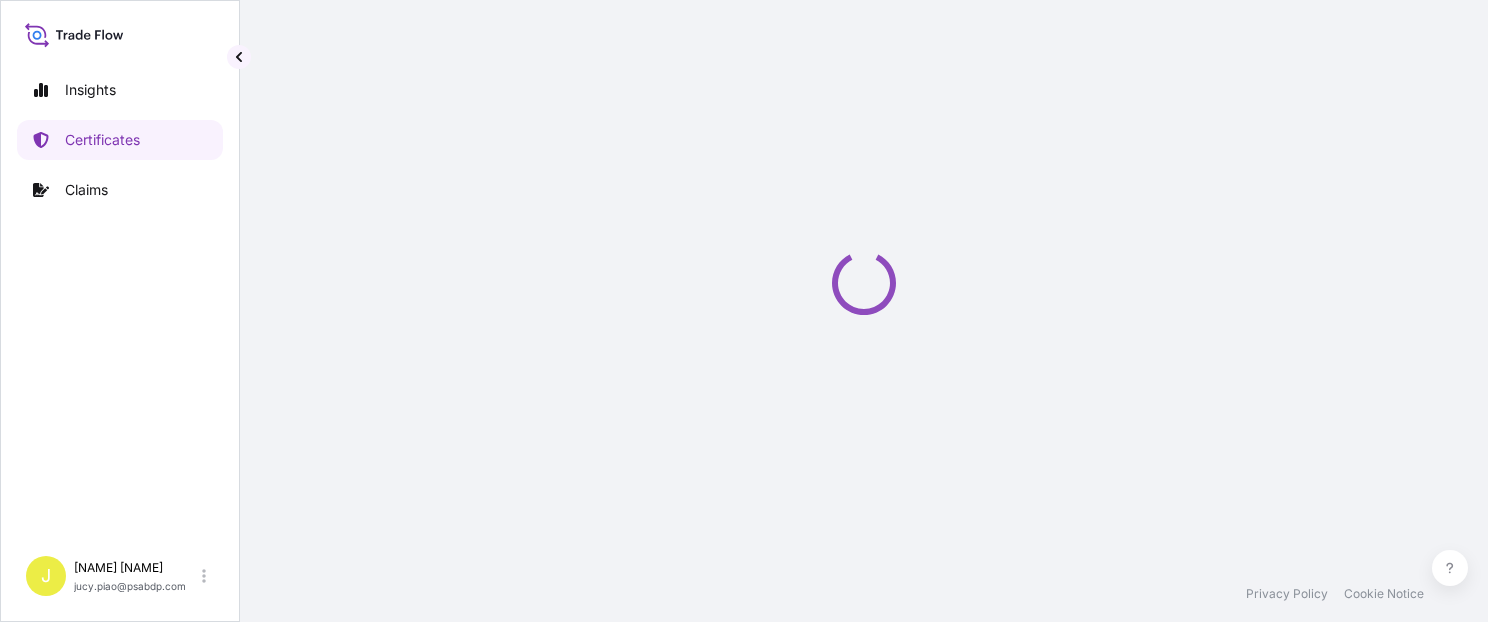 scroll, scrollTop: 0, scrollLeft: 0, axis: both 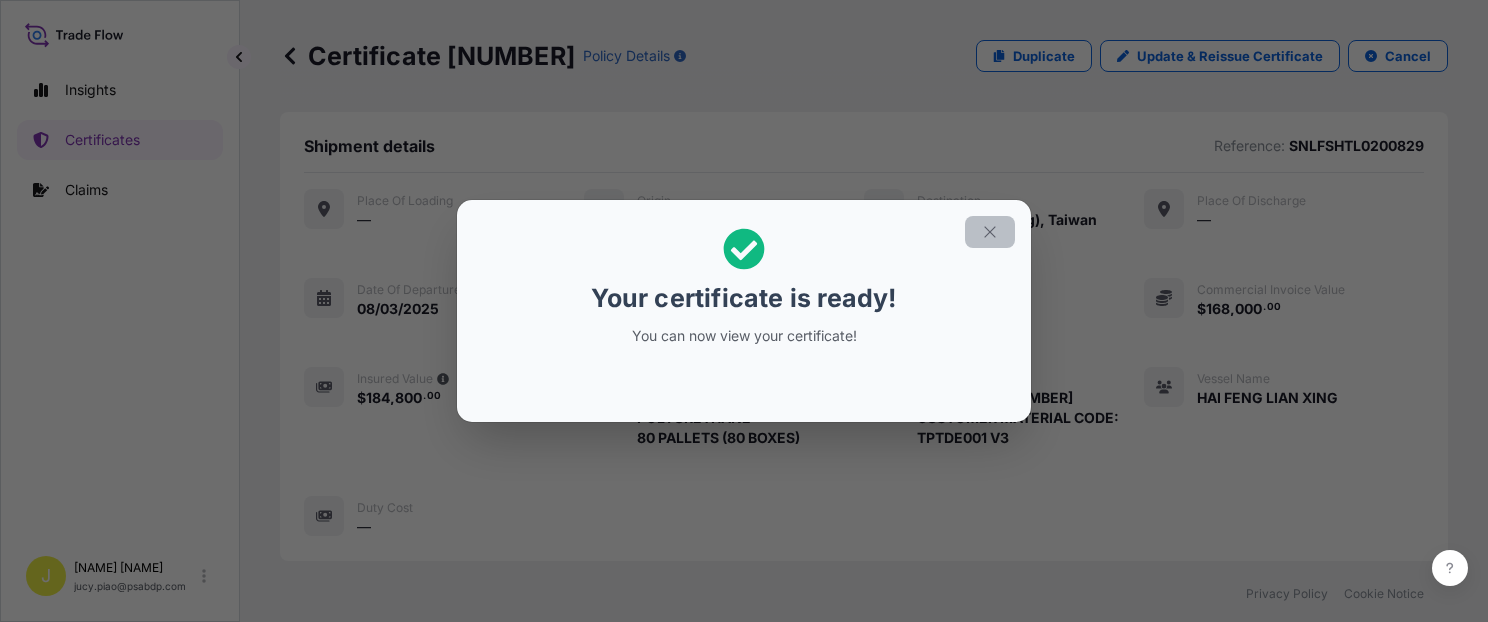 click 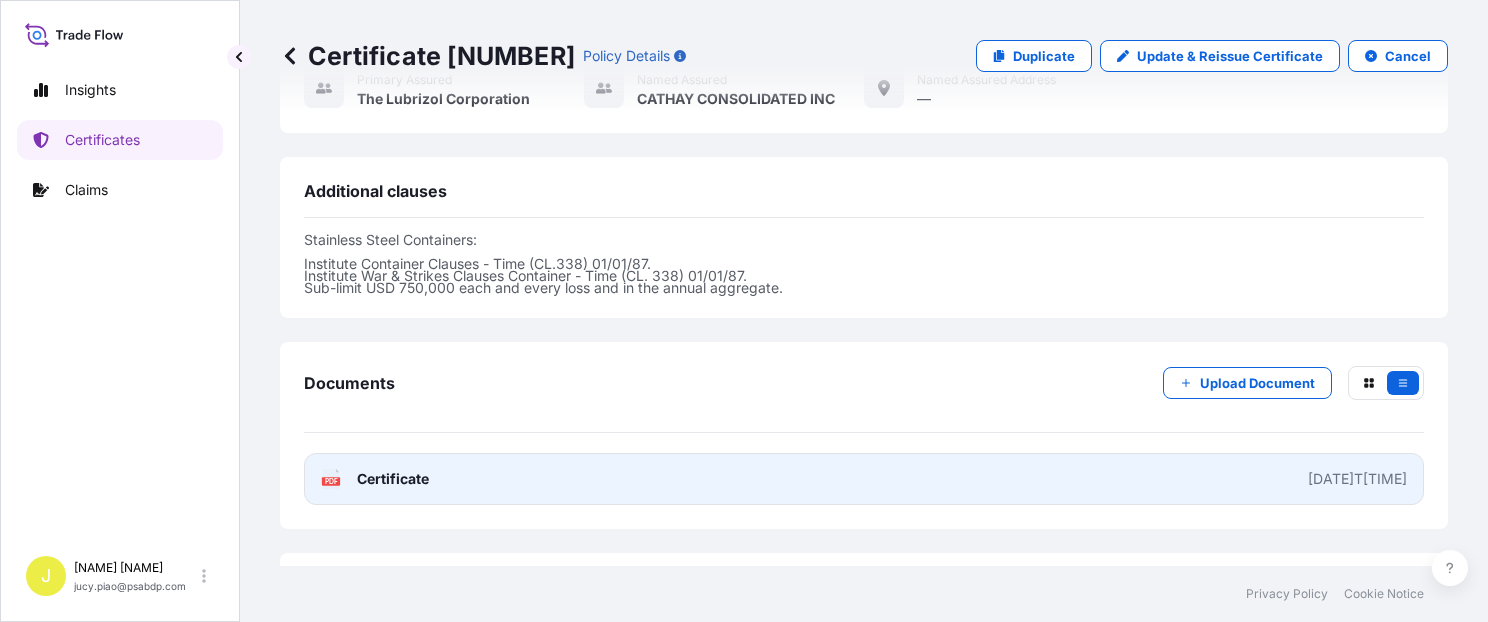 scroll, scrollTop: 674, scrollLeft: 0, axis: vertical 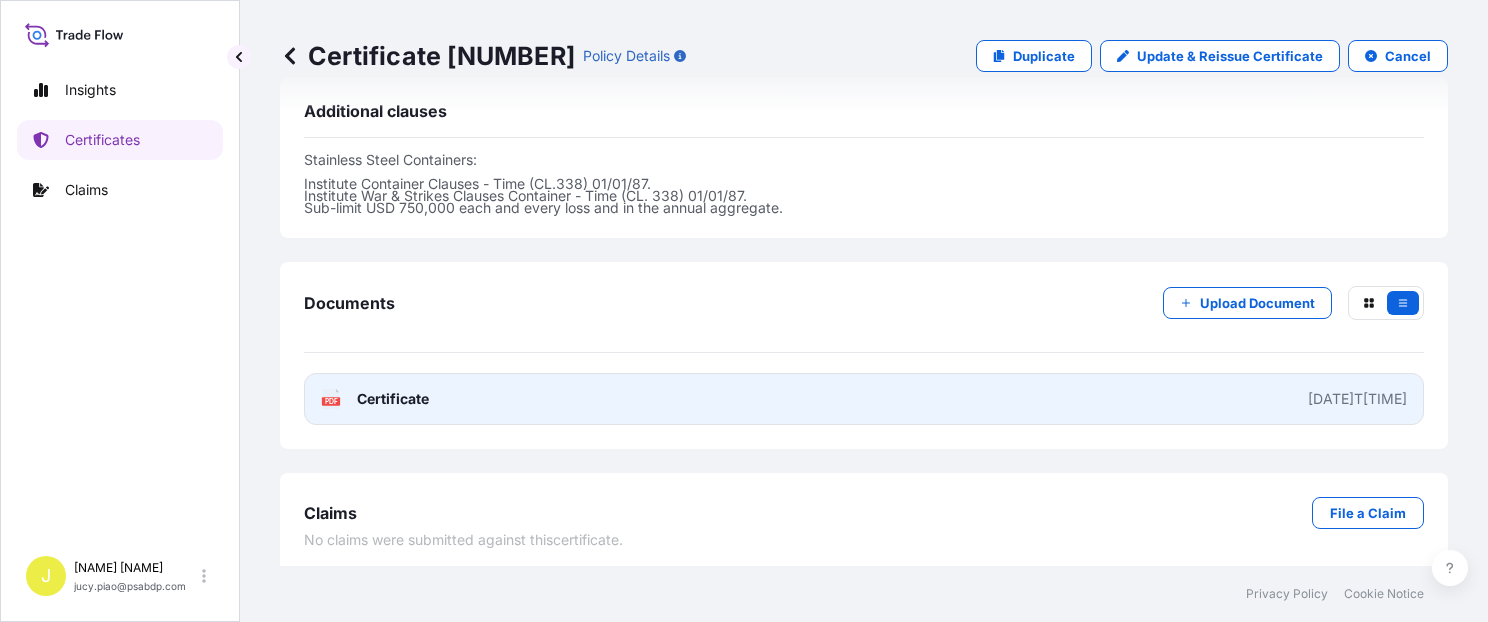 click on "Certificate [DATE]T[TIME]" at bounding box center (864, 399) 